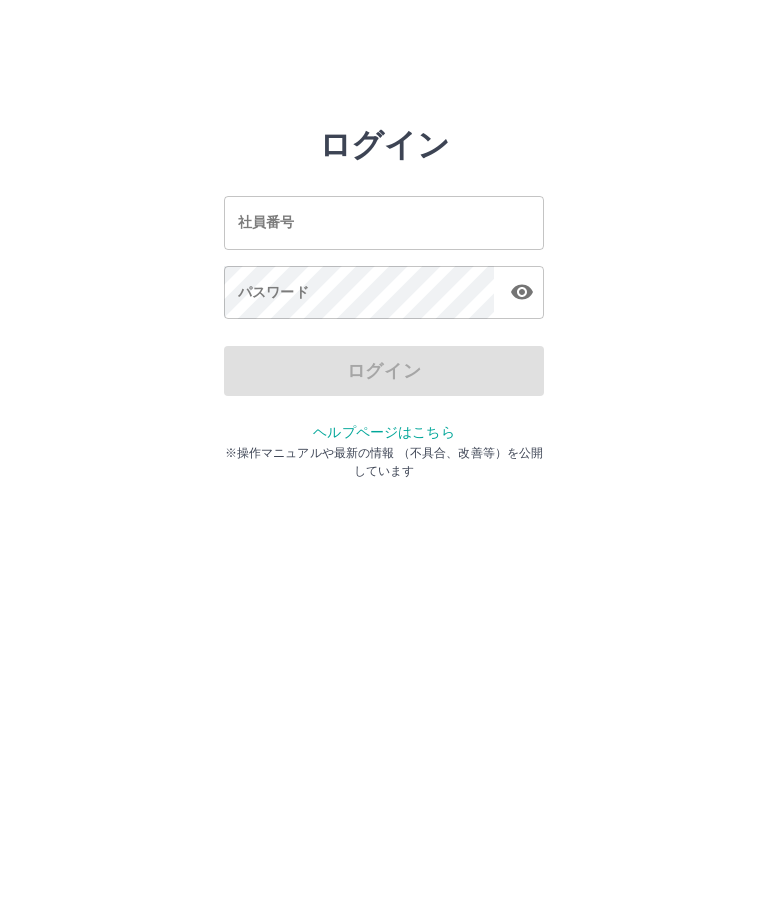 scroll, scrollTop: 0, scrollLeft: 0, axis: both 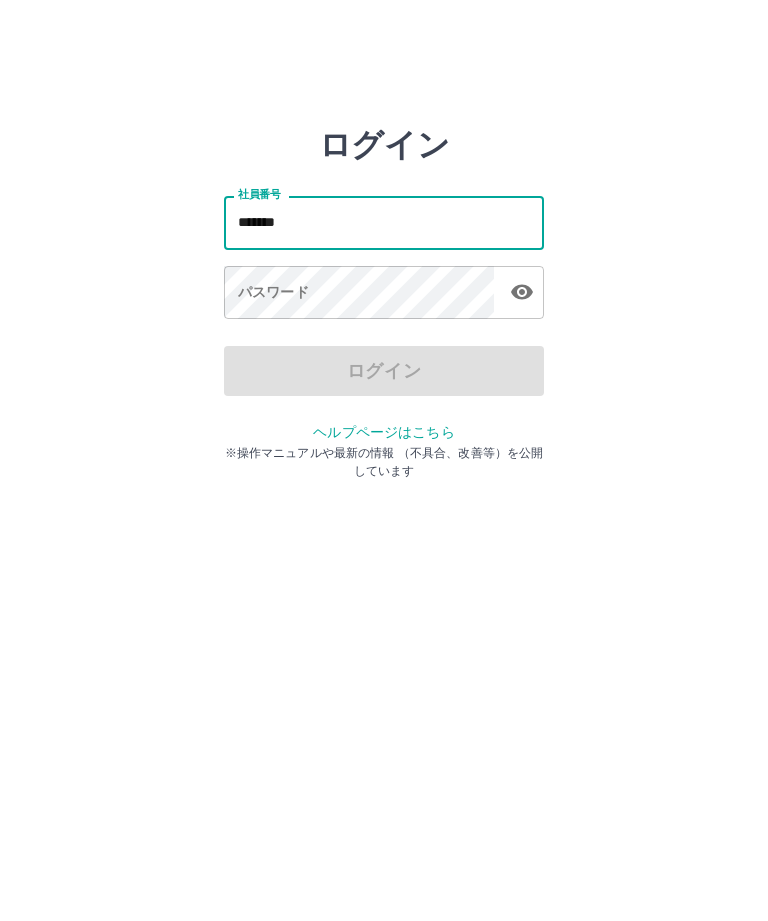 type on "*******" 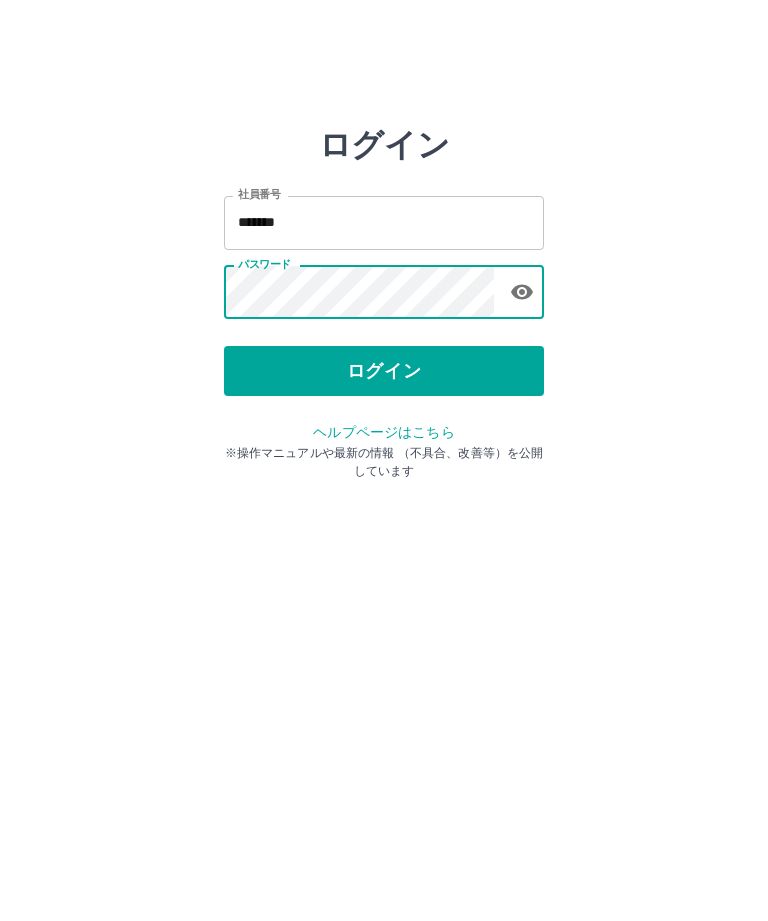 click on "ログイン" at bounding box center (384, 371) 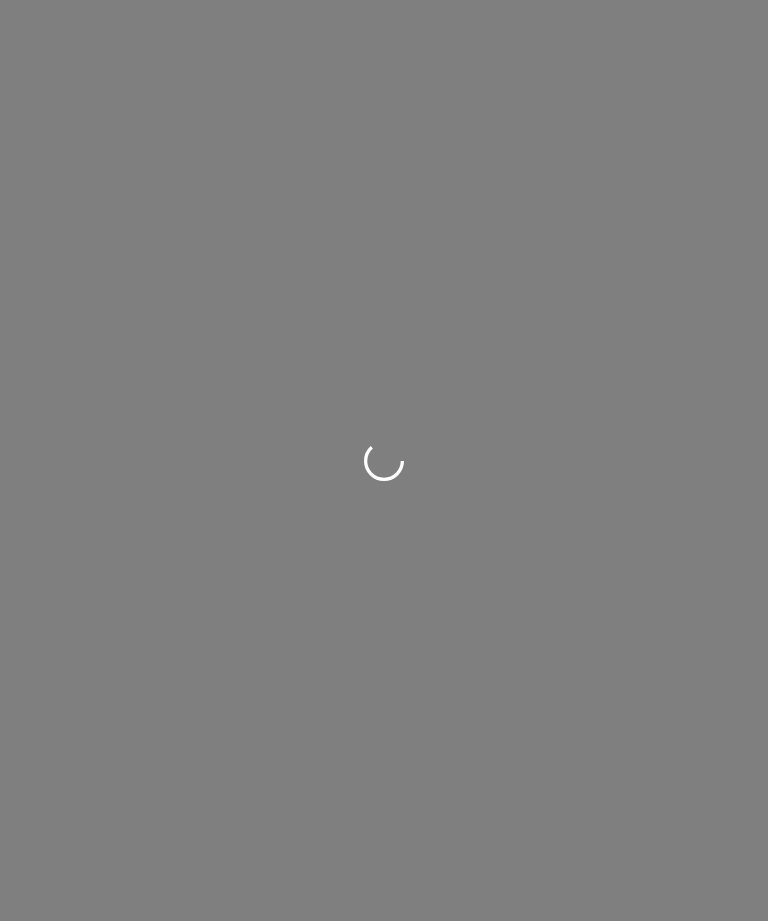 scroll, scrollTop: 0, scrollLeft: 0, axis: both 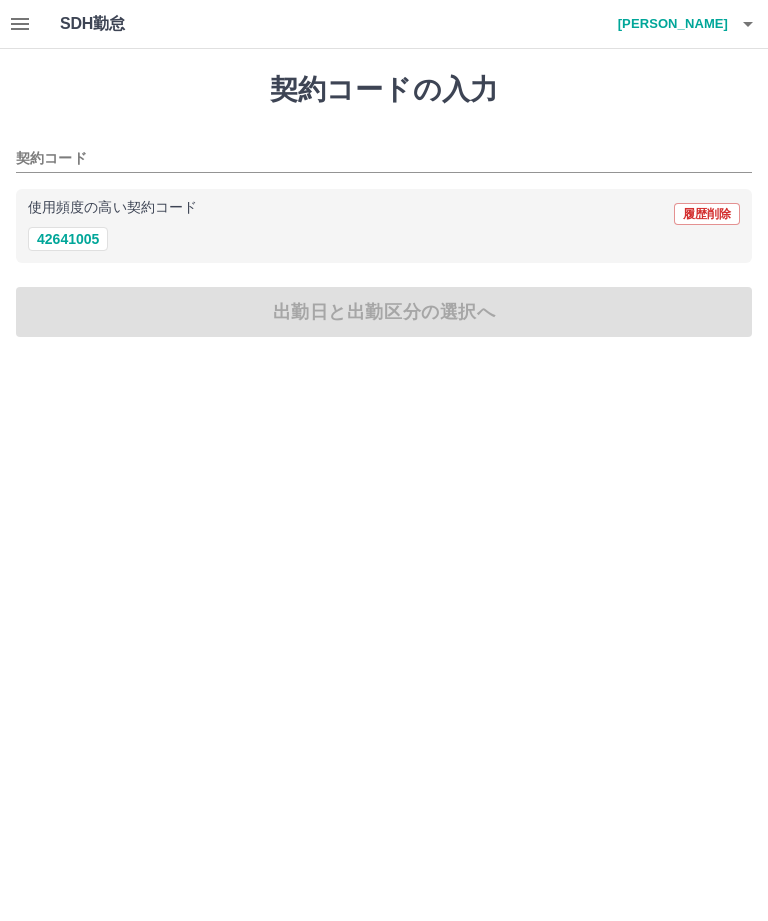 click on "42641005" at bounding box center (68, 239) 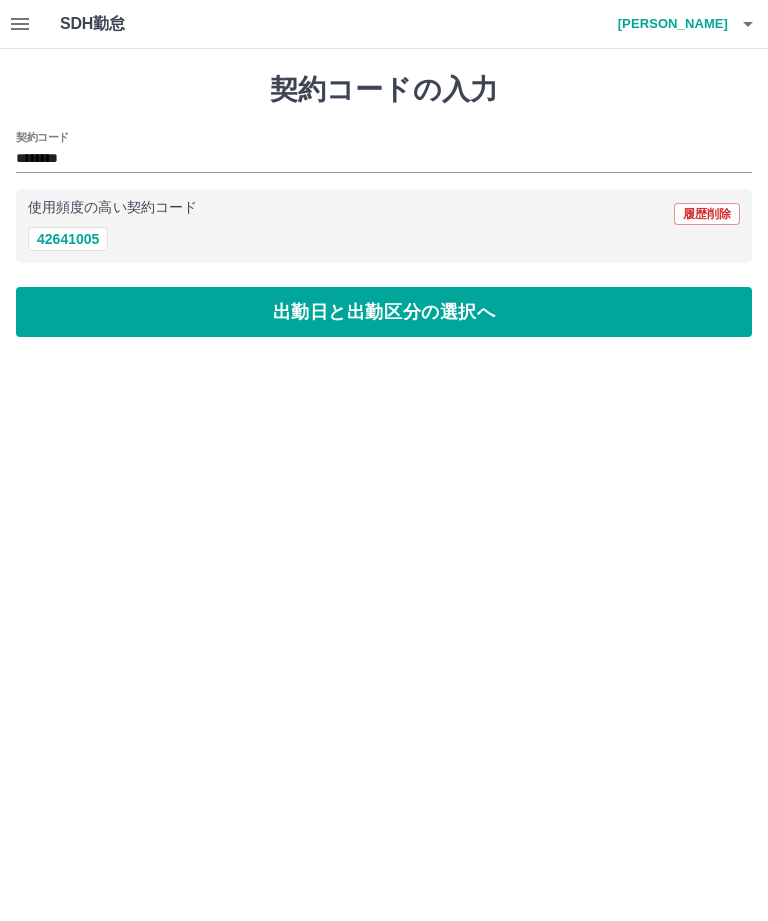 click on "出勤日と出勤区分の選択へ" at bounding box center (384, 312) 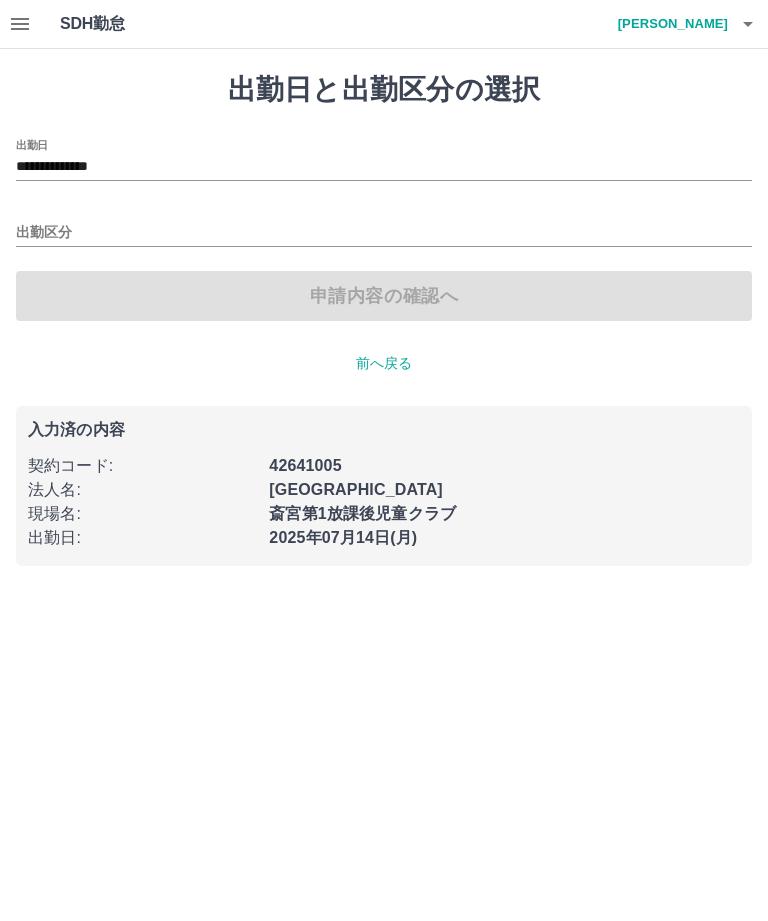 click on "出勤区分" at bounding box center [384, 233] 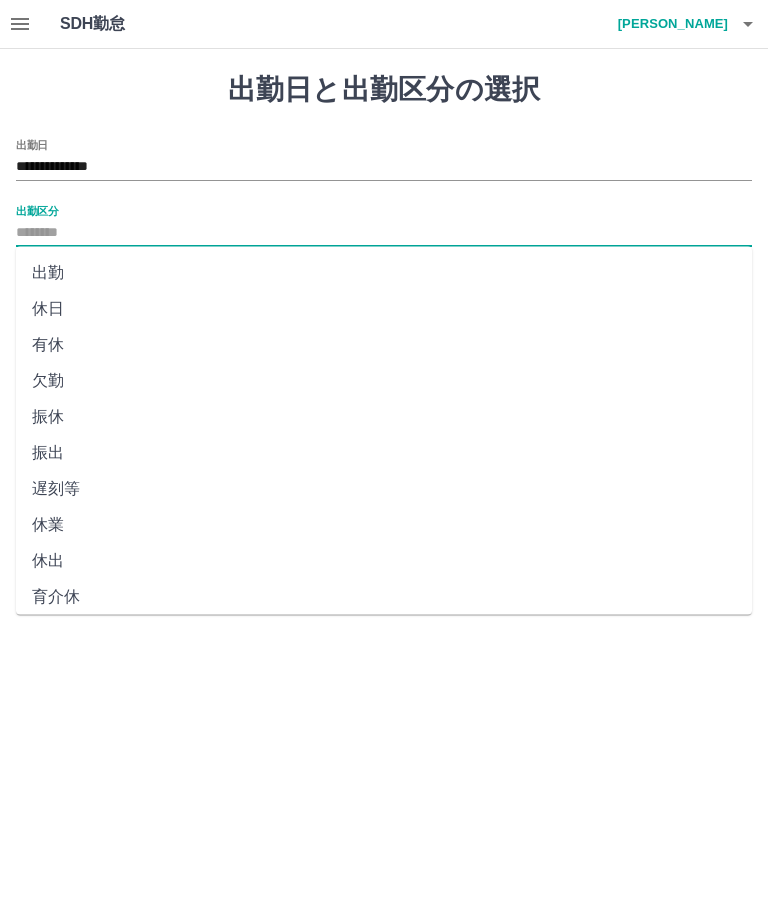click on "出勤" at bounding box center [384, 273] 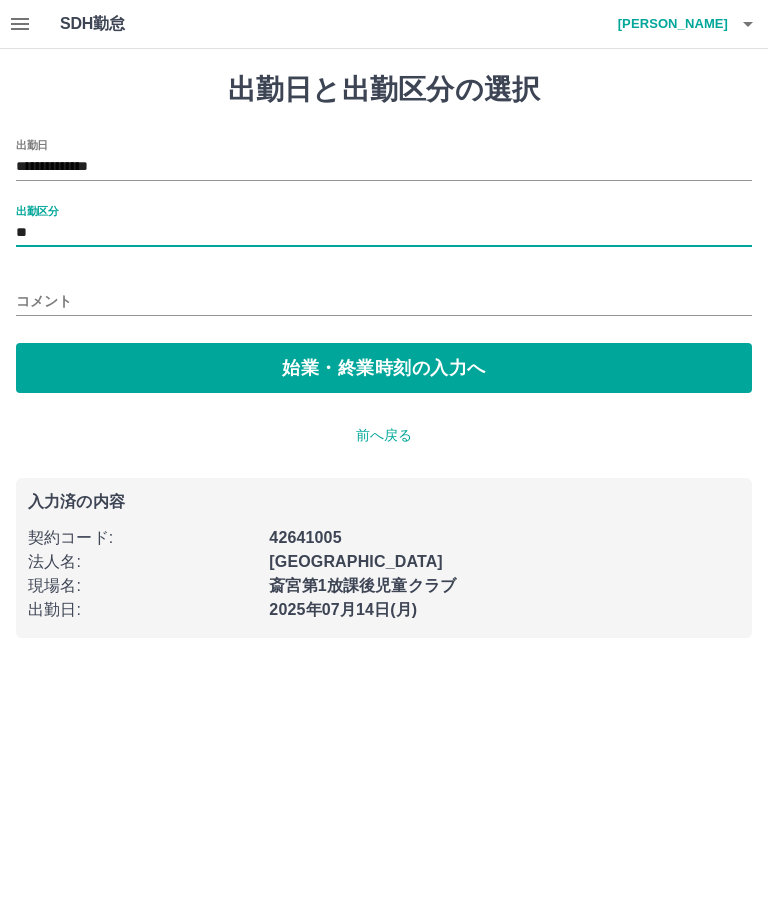type on "**" 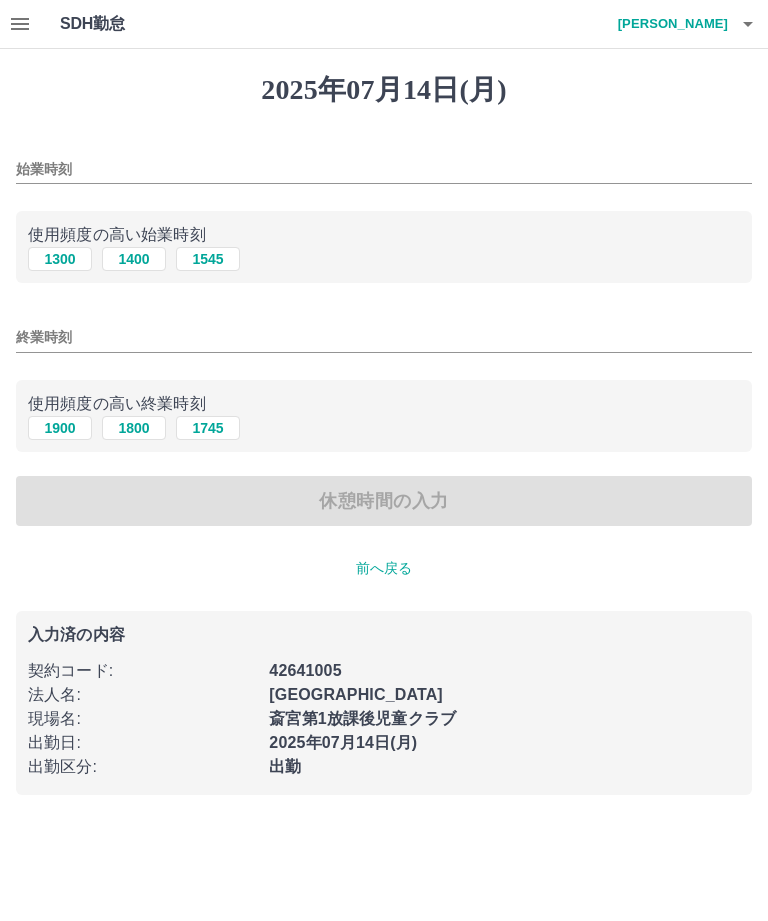 click on "1400" at bounding box center [134, 259] 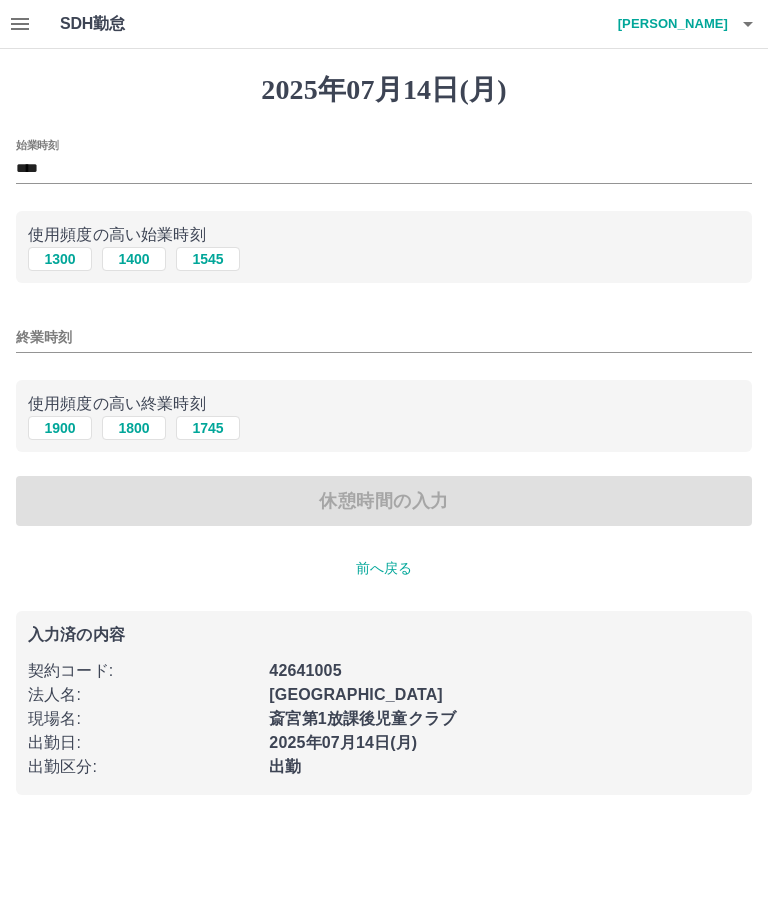 click on "1800" at bounding box center [134, 428] 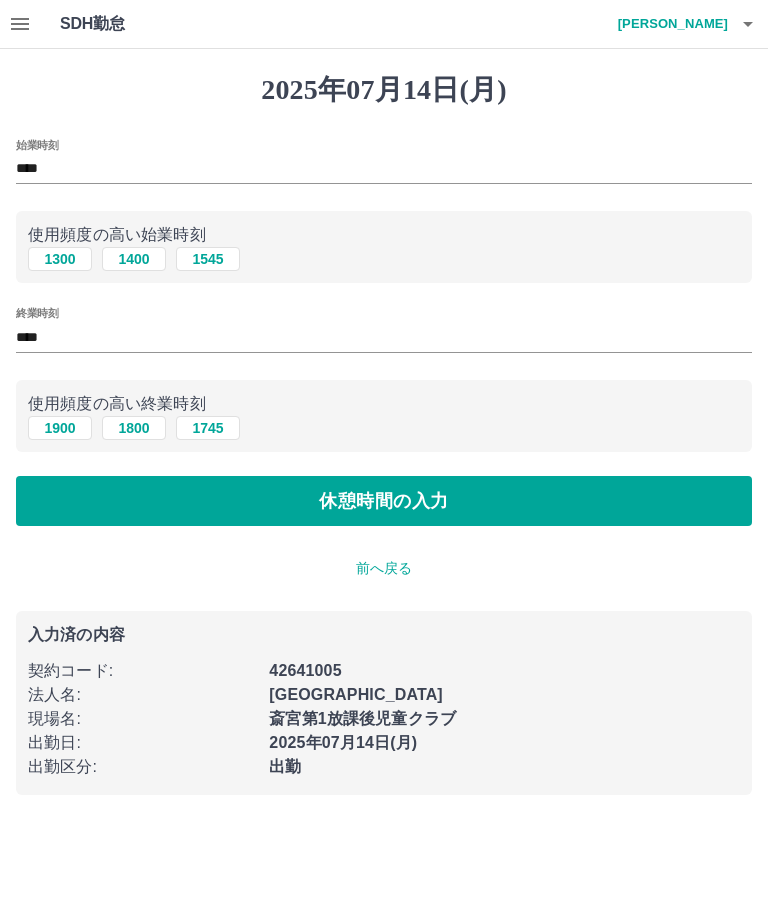 click on "休憩時間の入力" at bounding box center (384, 501) 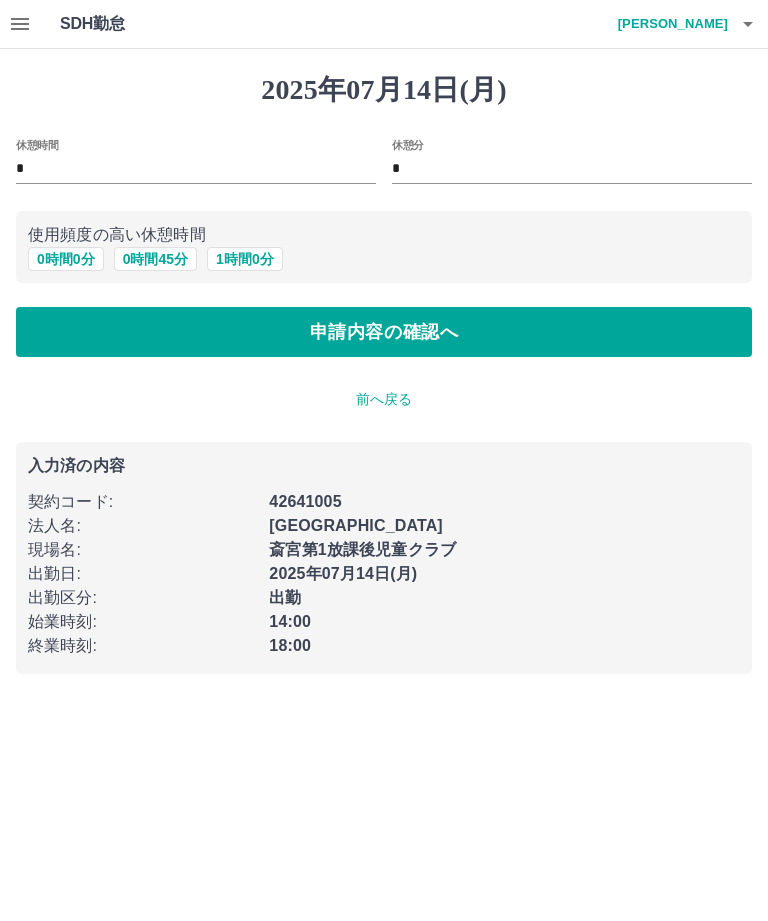 click on "申請内容の確認へ" at bounding box center [384, 332] 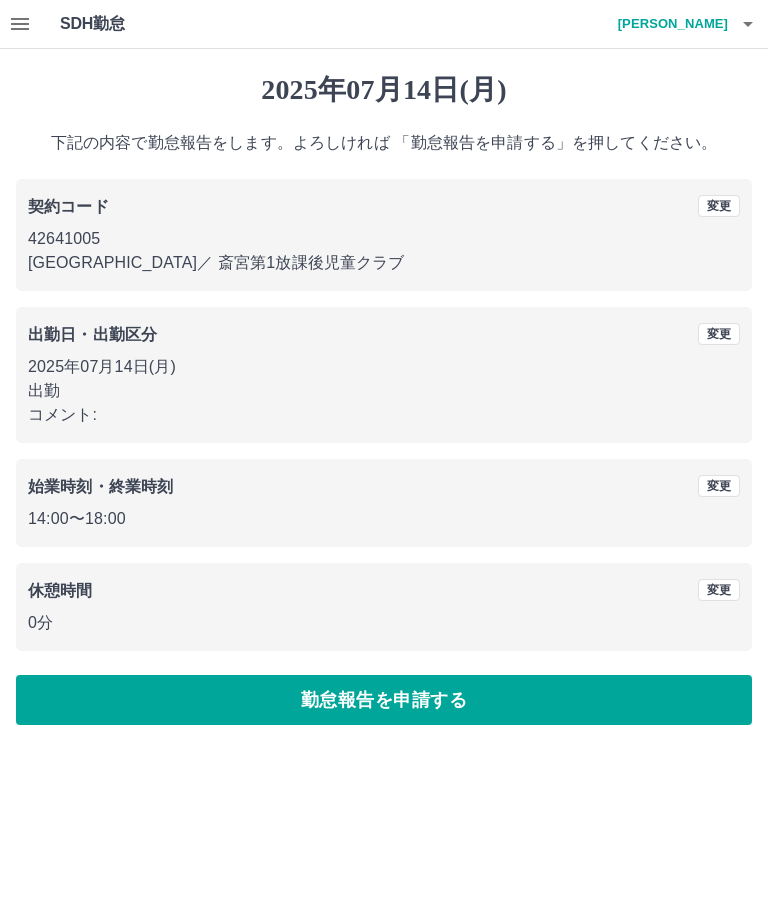 click on "勤怠報告を申請する" at bounding box center (384, 700) 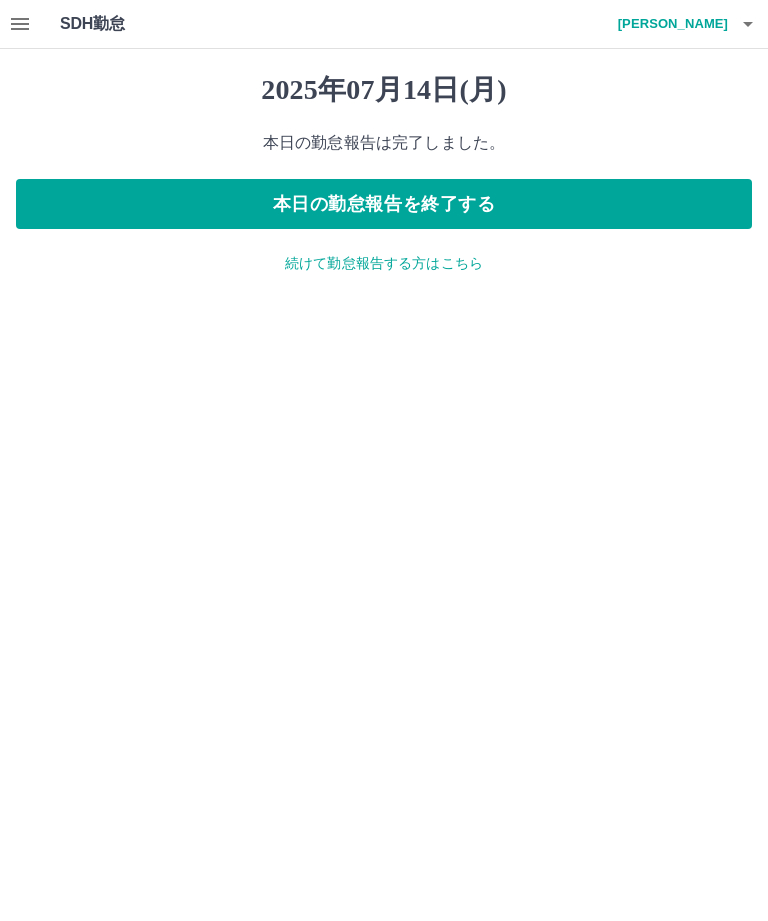 click on "続けて勤怠報告する方はこちら" at bounding box center [384, 263] 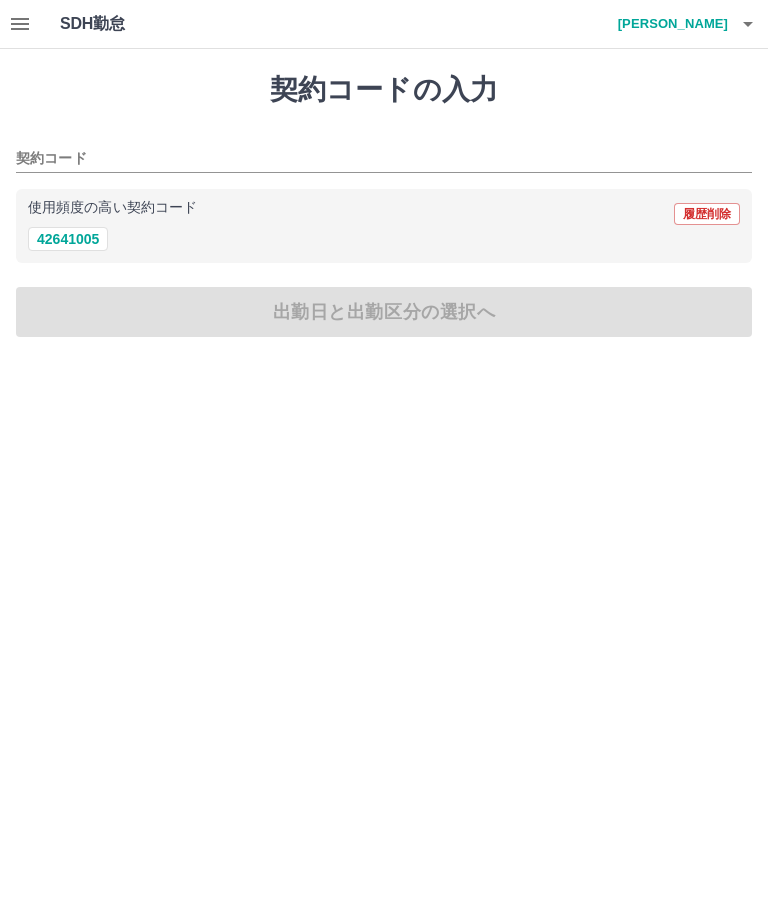 click on "42641005" at bounding box center [68, 239] 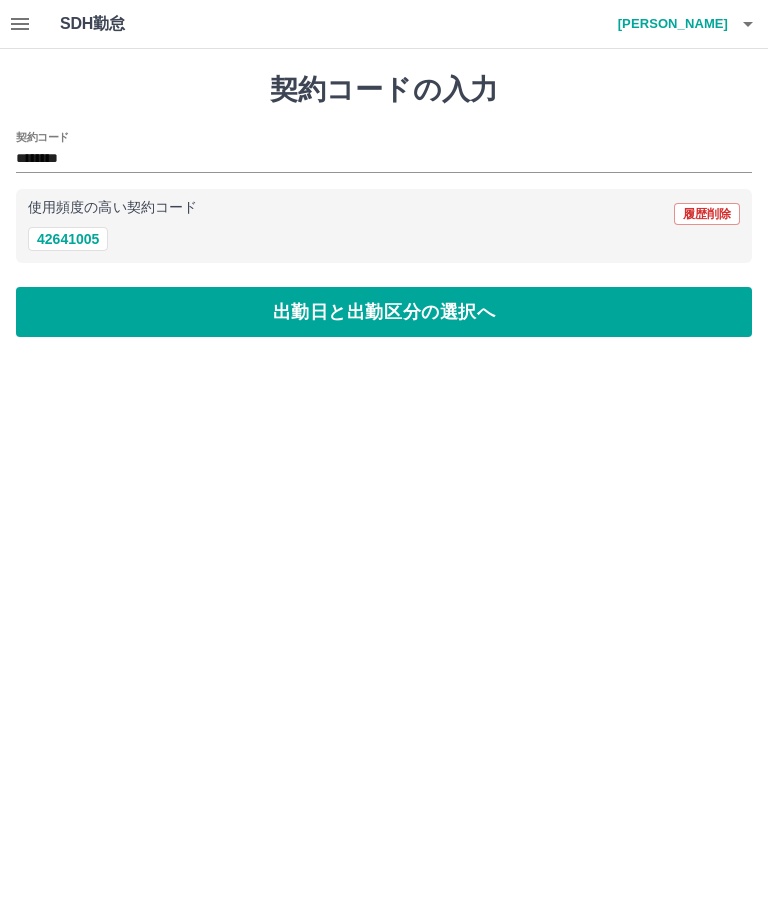click on "出勤日と出勤区分の選択へ" at bounding box center [384, 312] 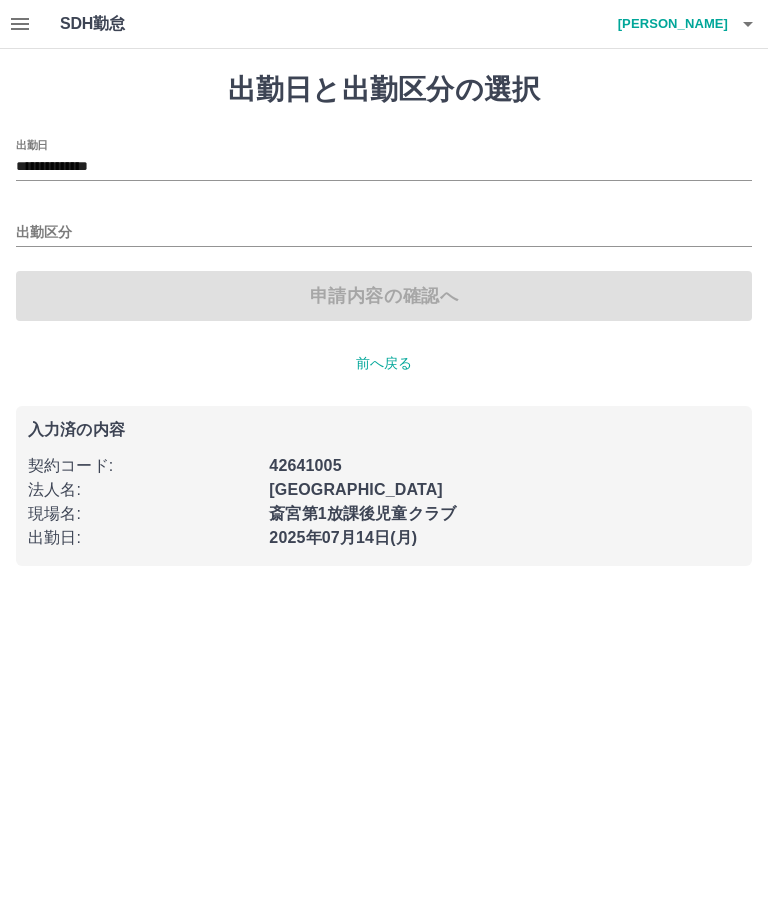 click on "**********" at bounding box center (384, 167) 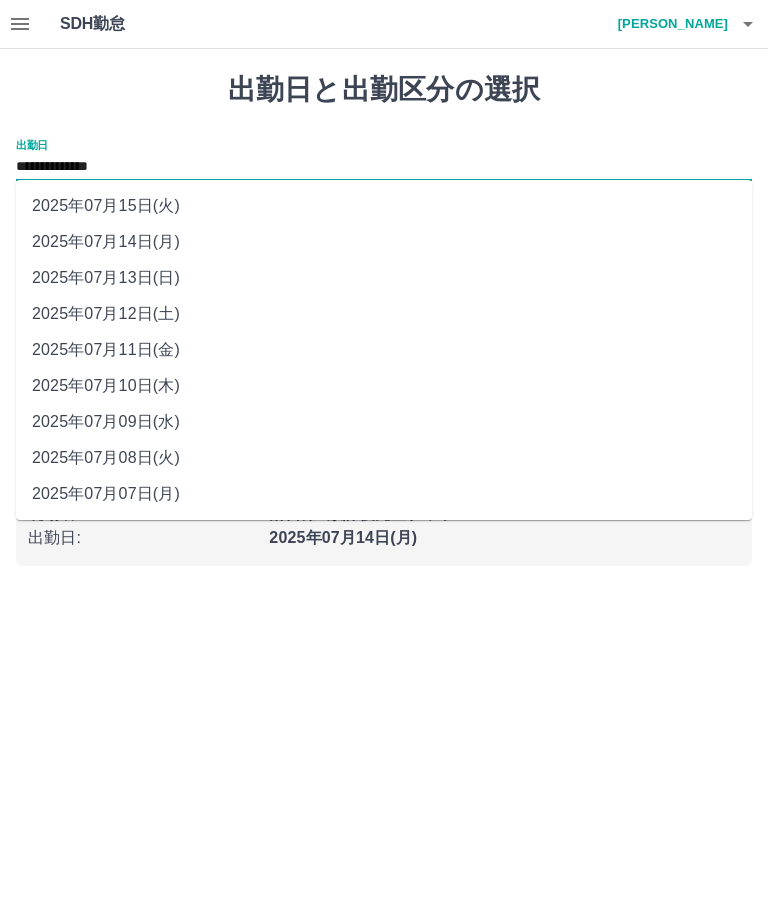 click on "2025年07月13日(日)" at bounding box center [384, 278] 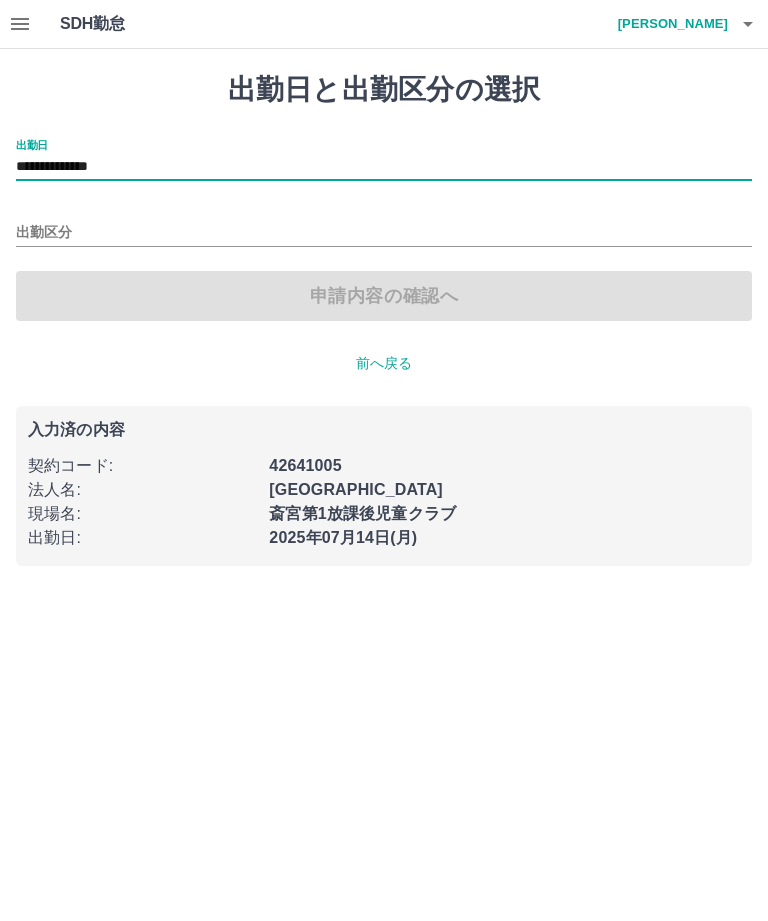 click on "出勤区分" at bounding box center (384, 233) 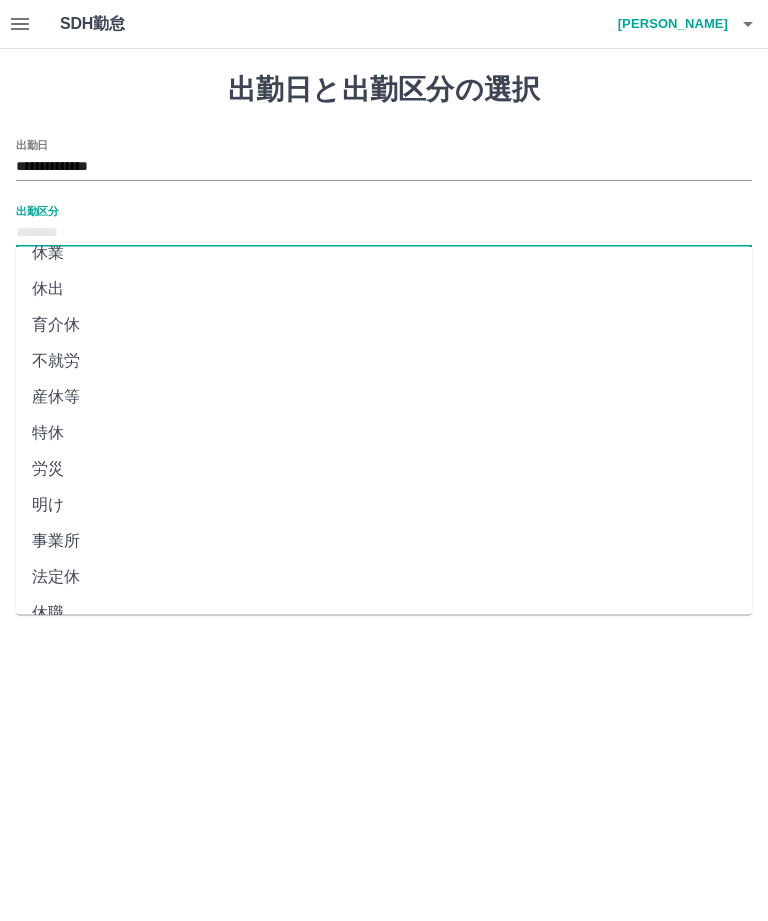 scroll, scrollTop: 270, scrollLeft: 0, axis: vertical 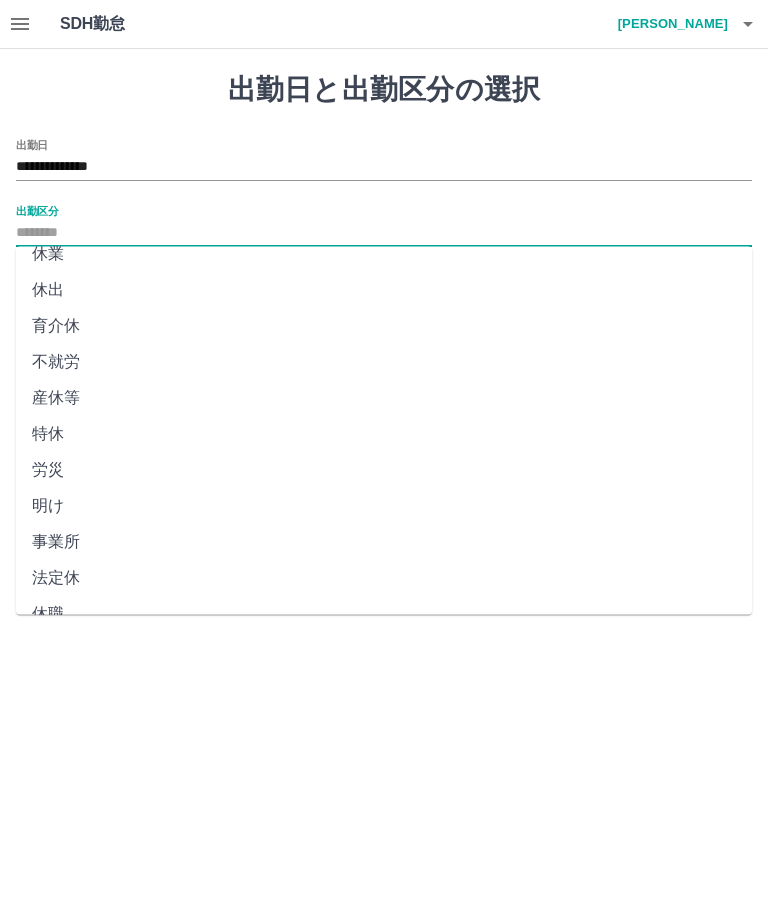 click on "法定休" at bounding box center (384, 579) 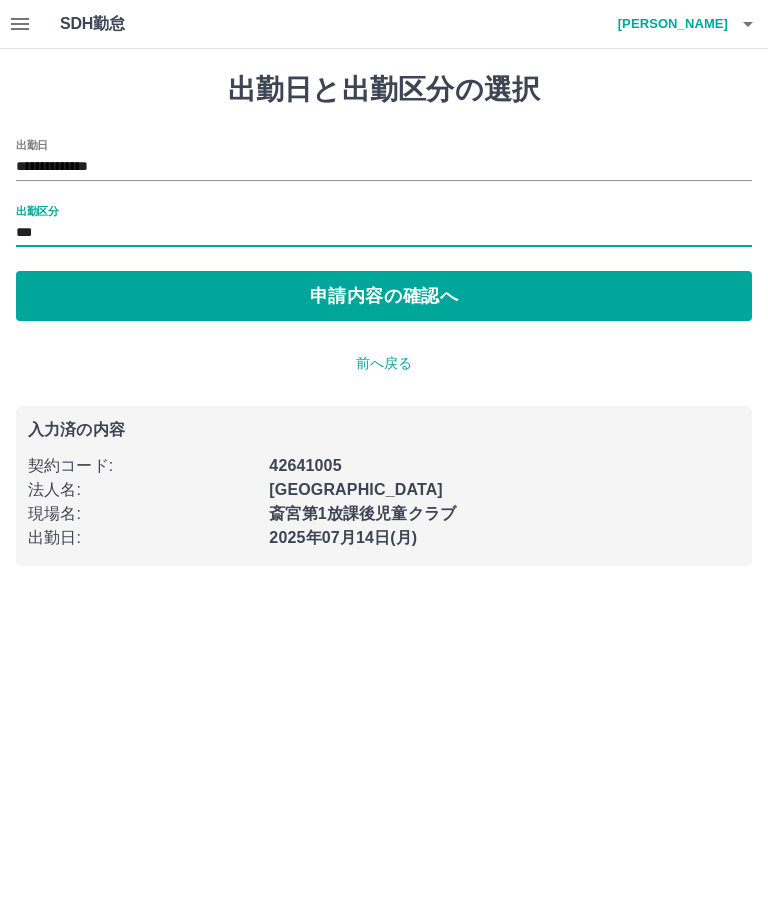 click on "申請内容の確認へ" at bounding box center (384, 296) 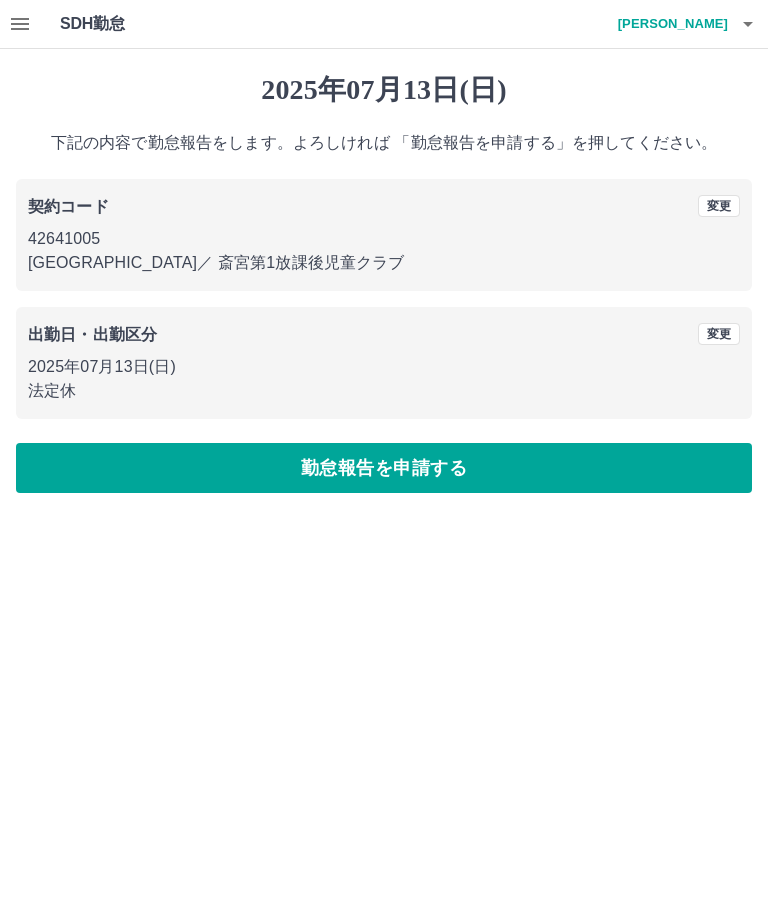 click on "勤怠報告を申請する" at bounding box center [384, 468] 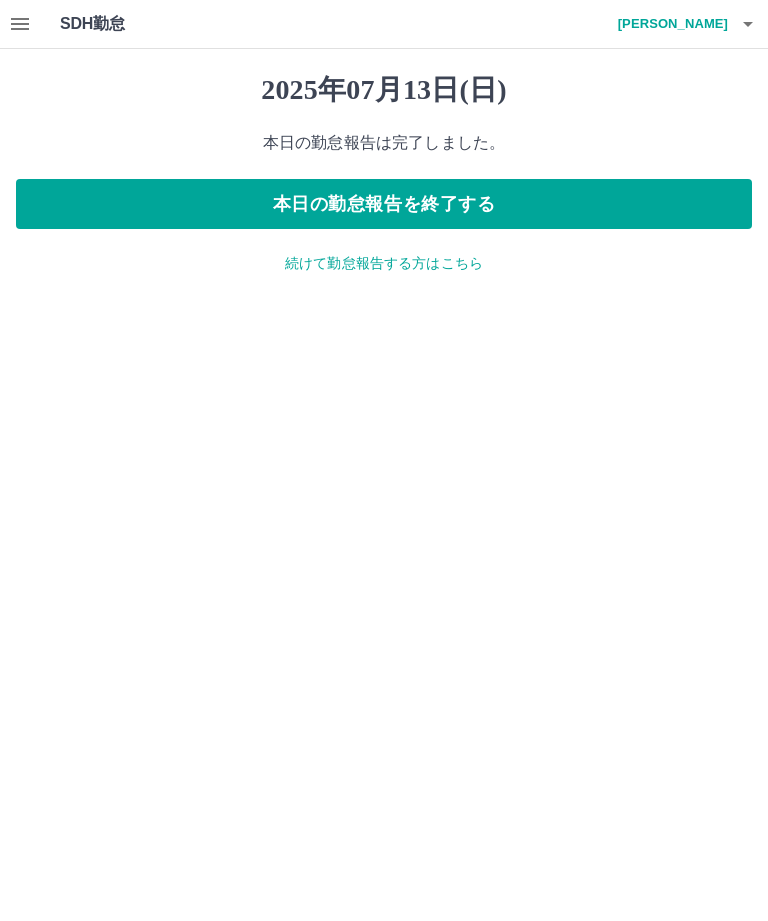 click on "[PERSON_NAME]" at bounding box center [668, 24] 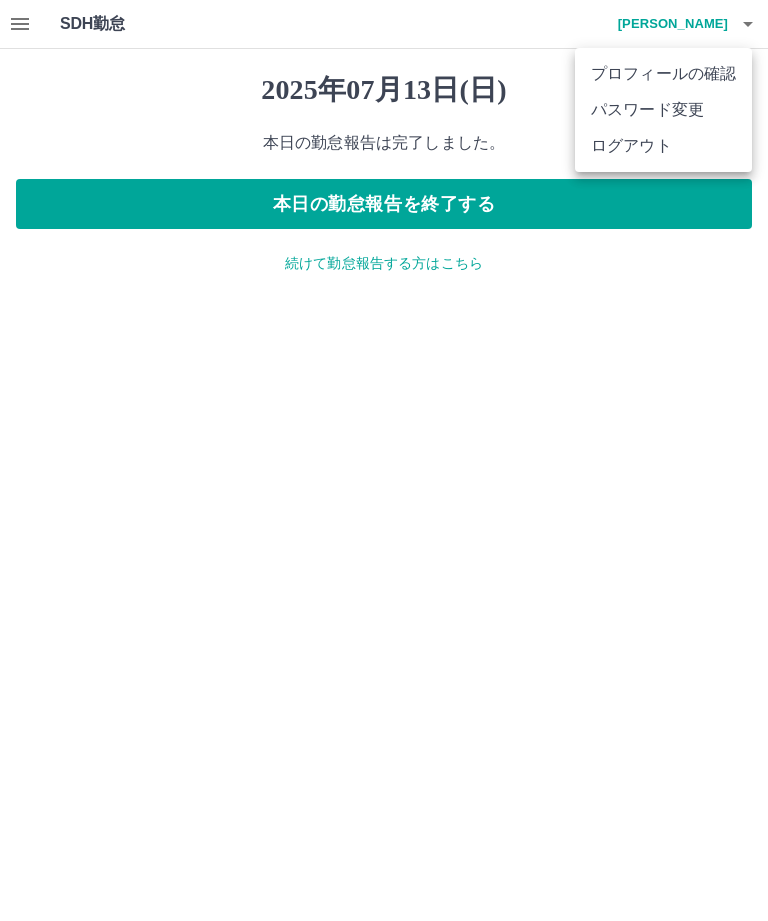 click on "パスワード変更" at bounding box center (663, 110) 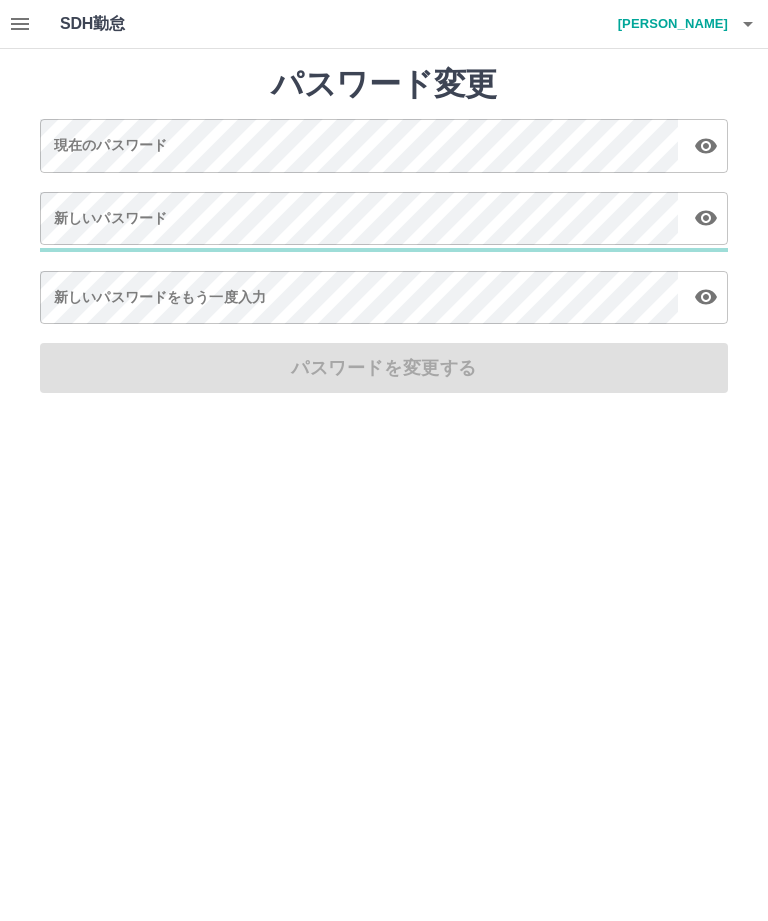 click on "新田　優姫" at bounding box center [668, 24] 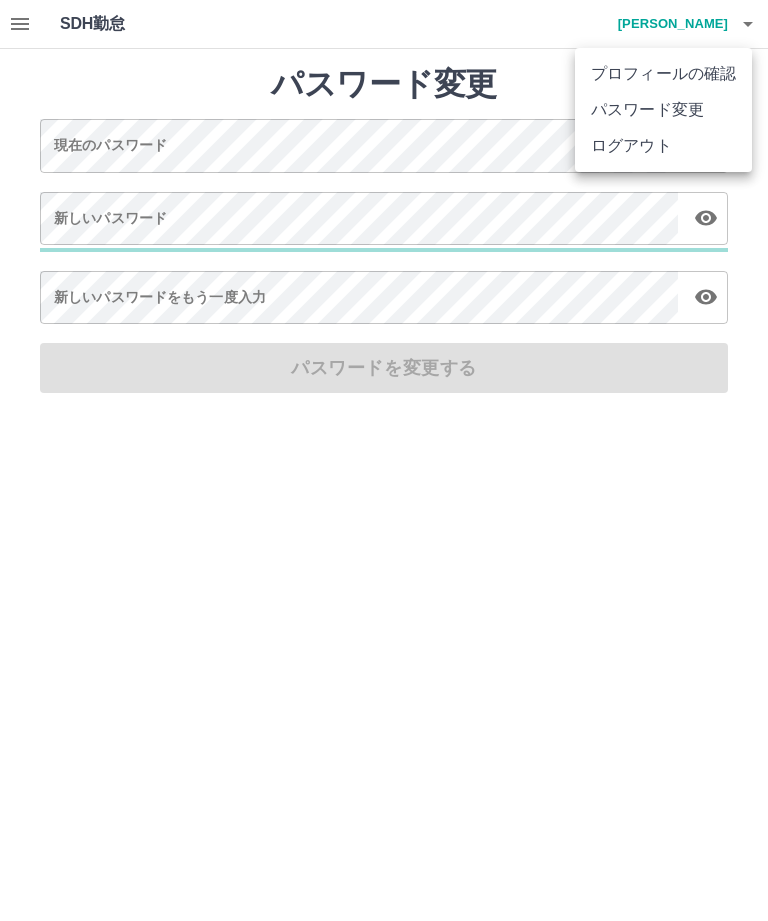 click on "プロフィールの確認" at bounding box center [663, 74] 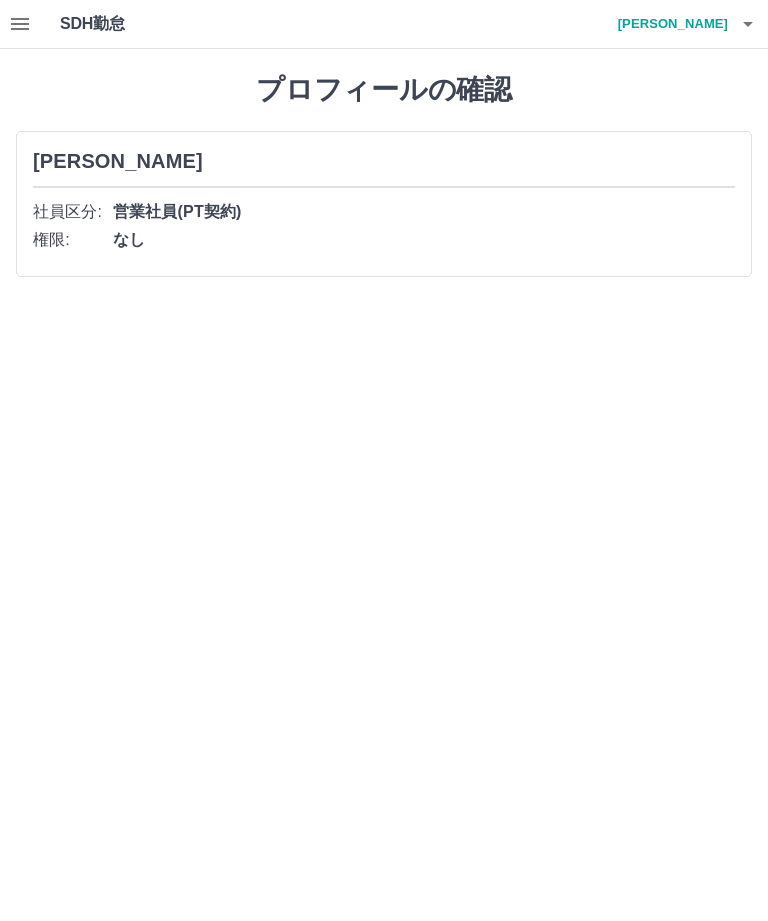 click 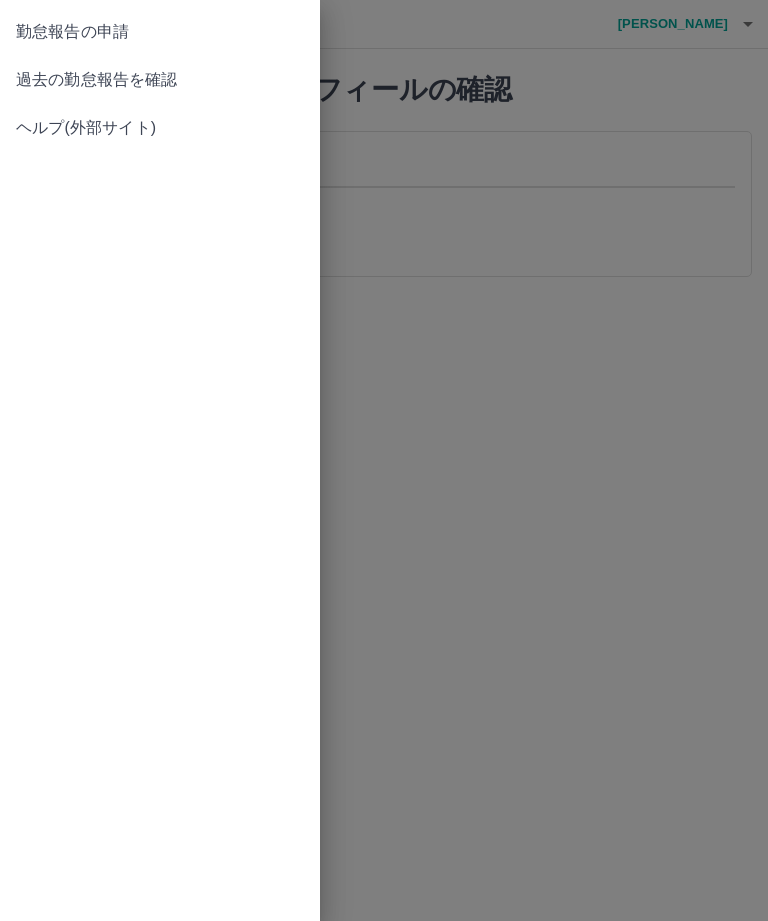 click on "過去の勤怠報告を確認" at bounding box center (160, 80) 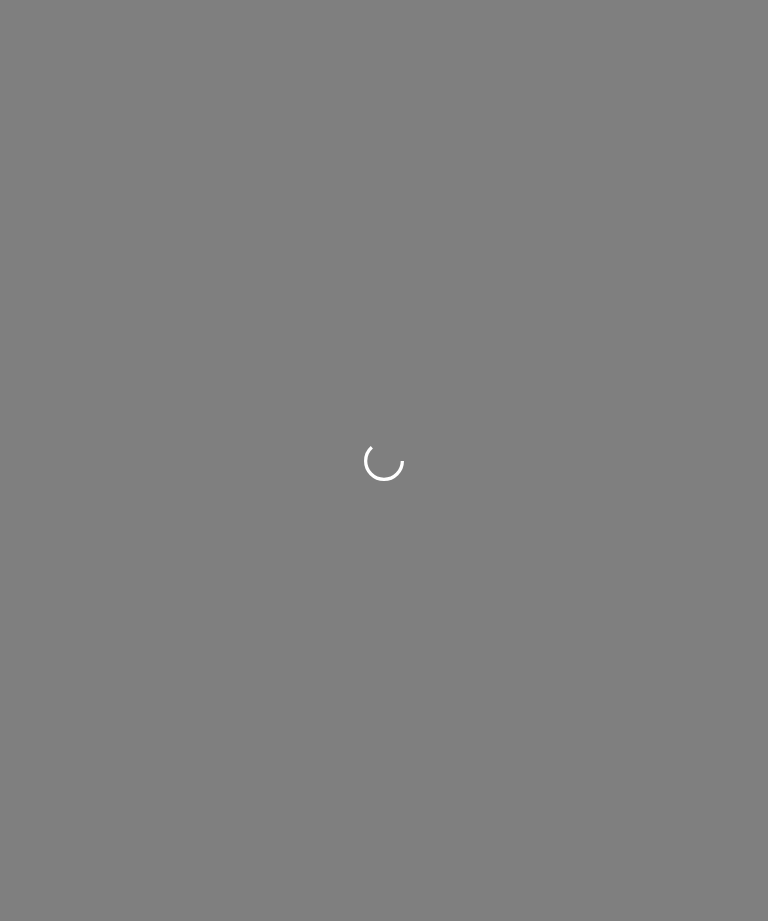 scroll, scrollTop: 0, scrollLeft: 0, axis: both 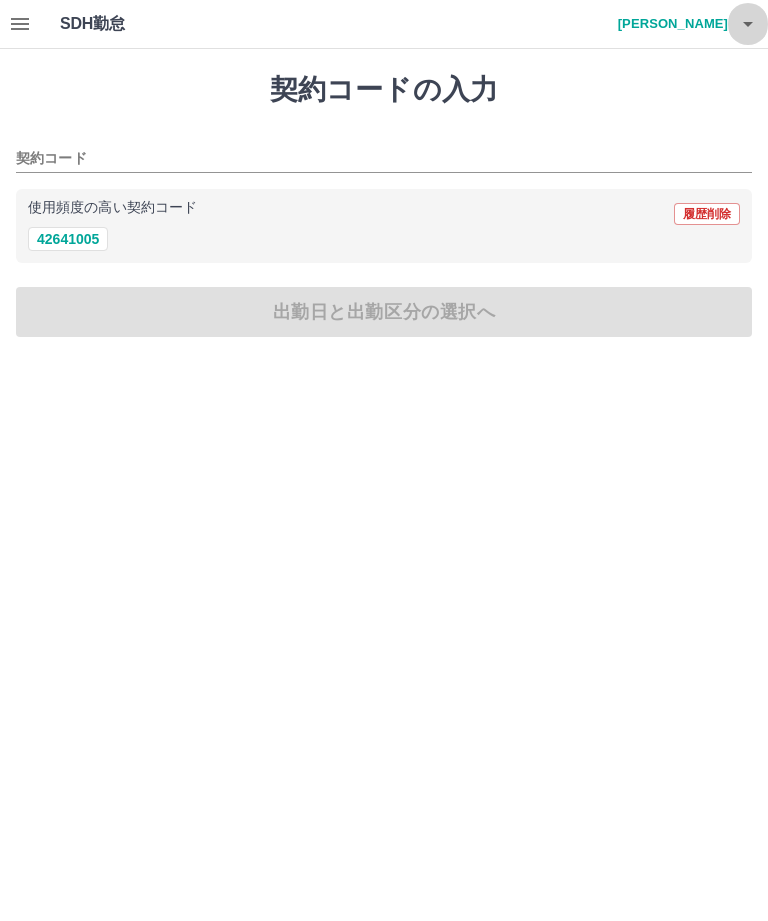 click 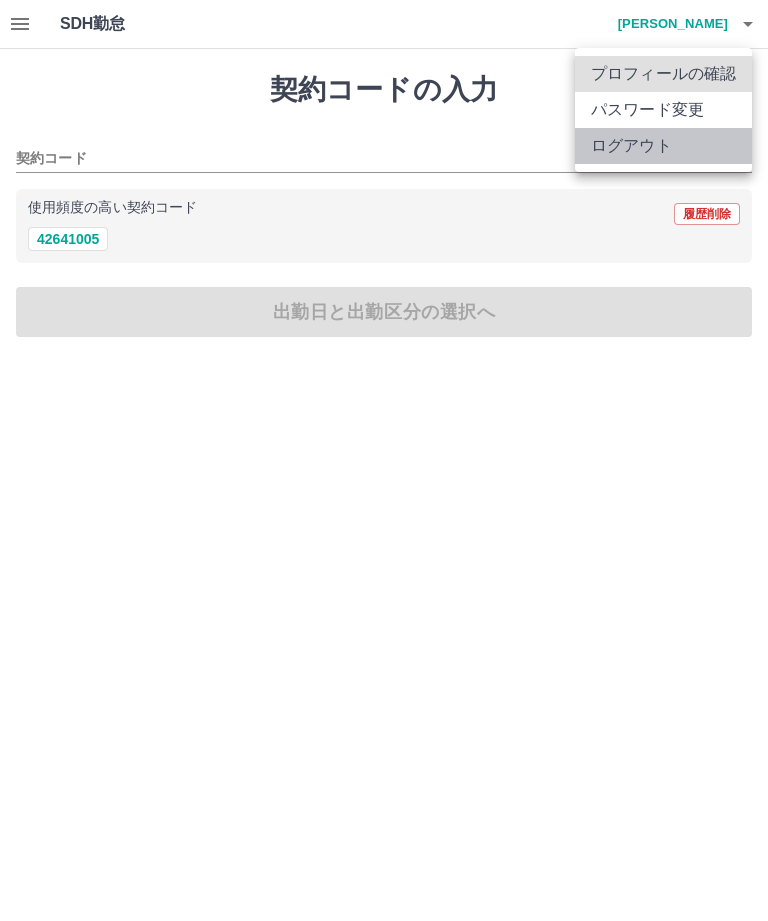click on "ログアウト" at bounding box center (663, 146) 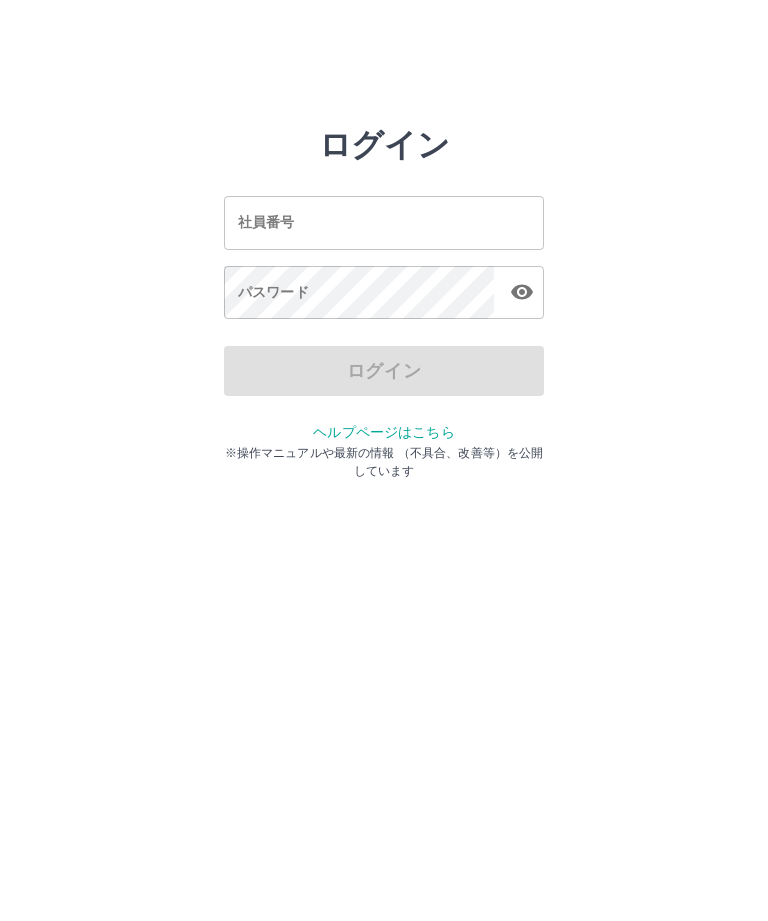 scroll, scrollTop: 0, scrollLeft: 0, axis: both 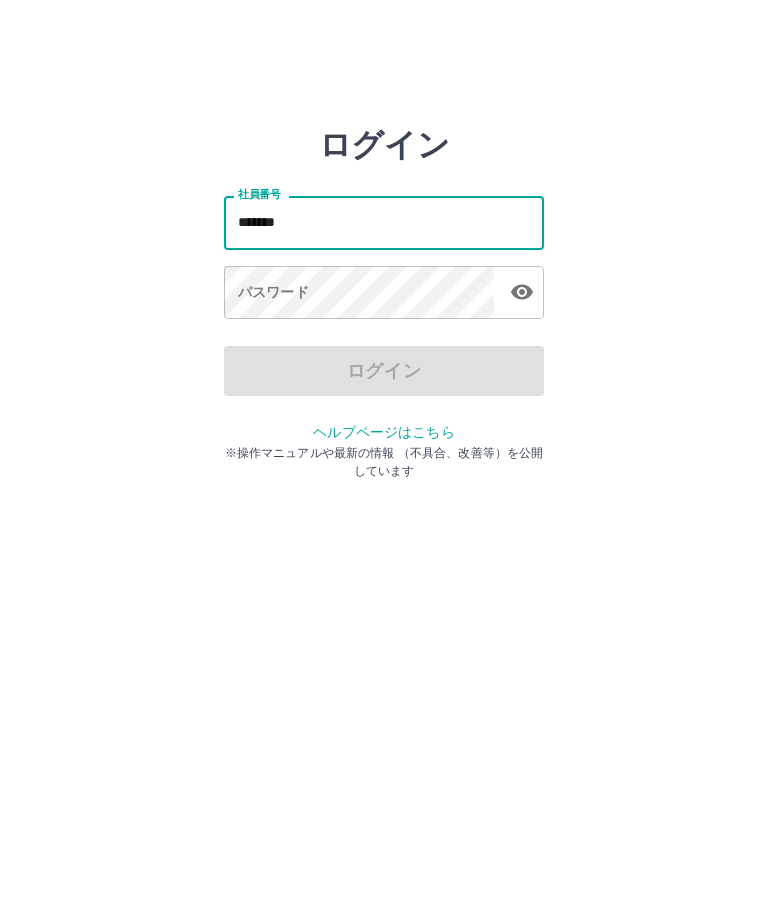 type on "*******" 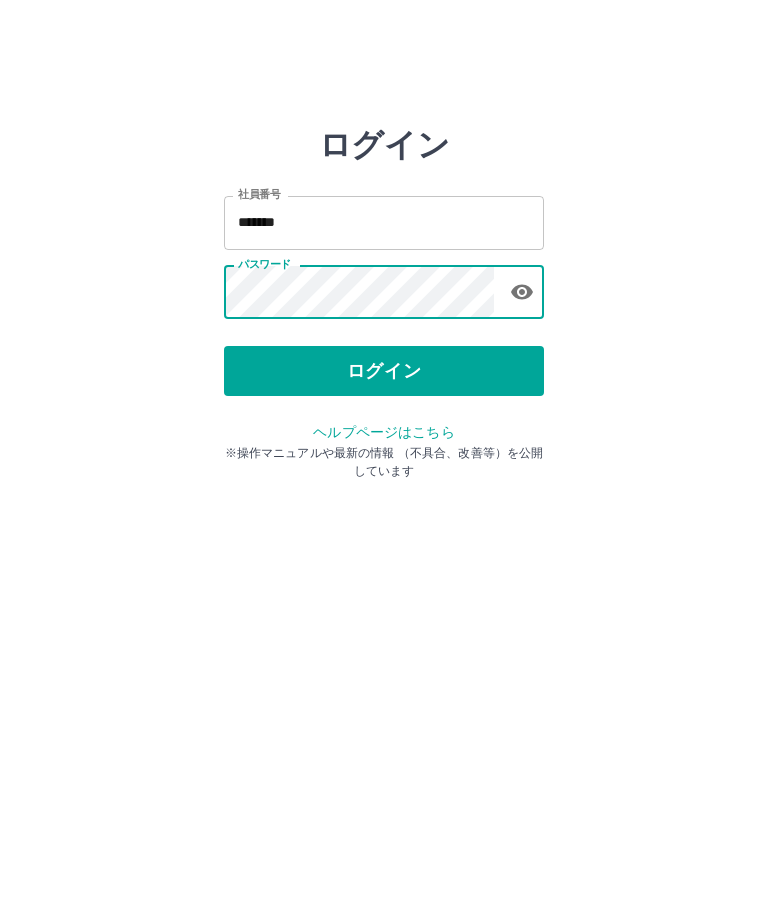click on "ログイン" at bounding box center [384, 371] 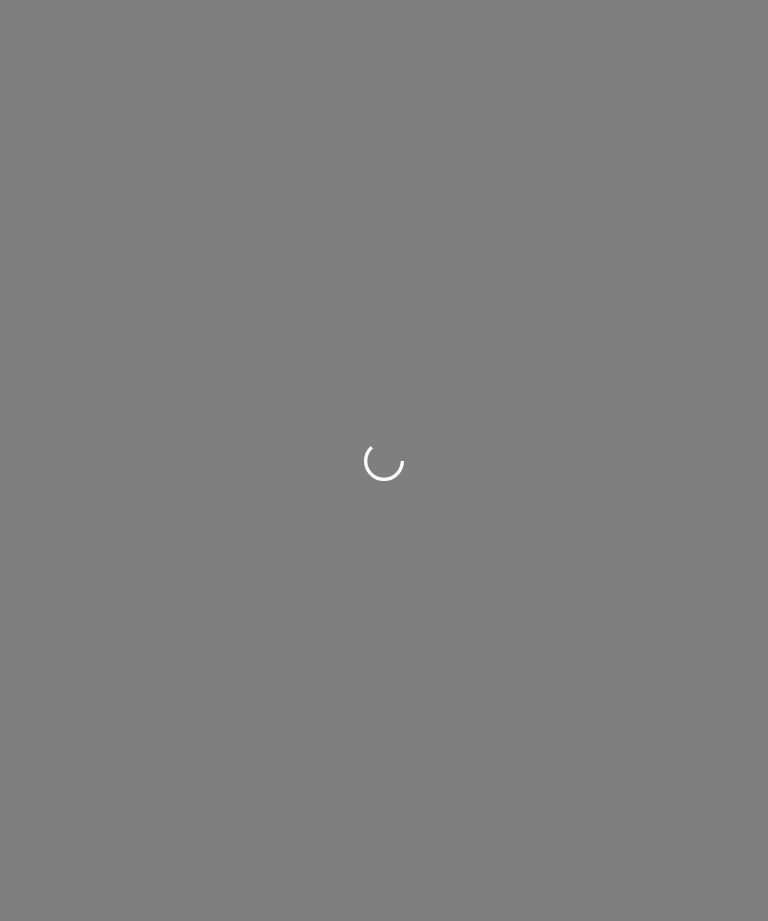 scroll, scrollTop: 0, scrollLeft: 0, axis: both 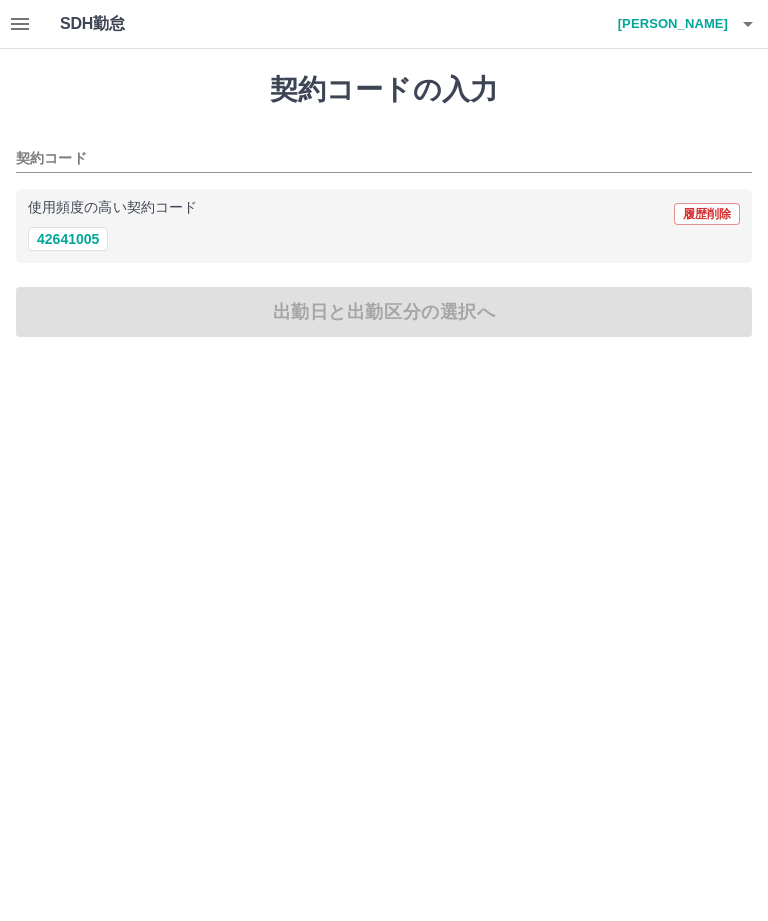 click on "42641005" at bounding box center (68, 239) 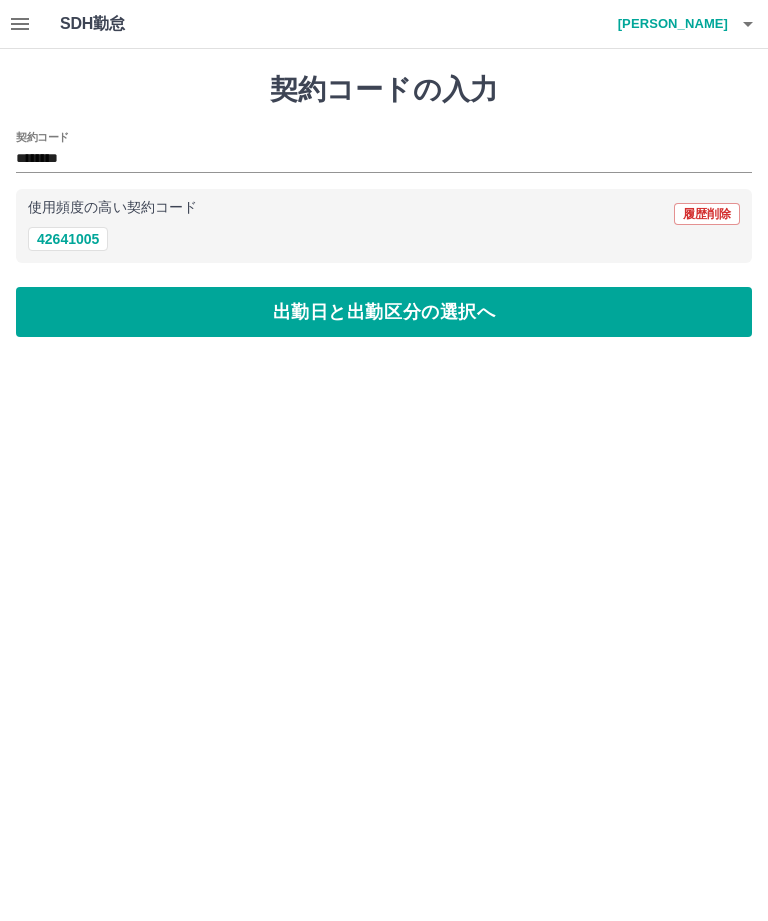 click on "出勤日と出勤区分の選択へ" at bounding box center (384, 312) 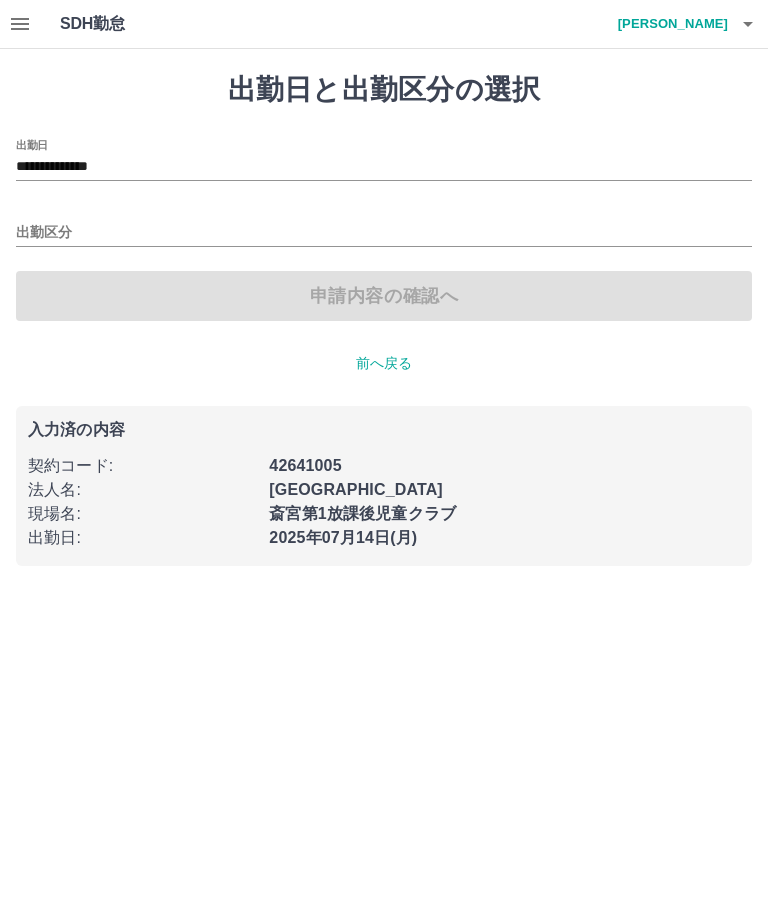 click on "出勤区分" at bounding box center (384, 226) 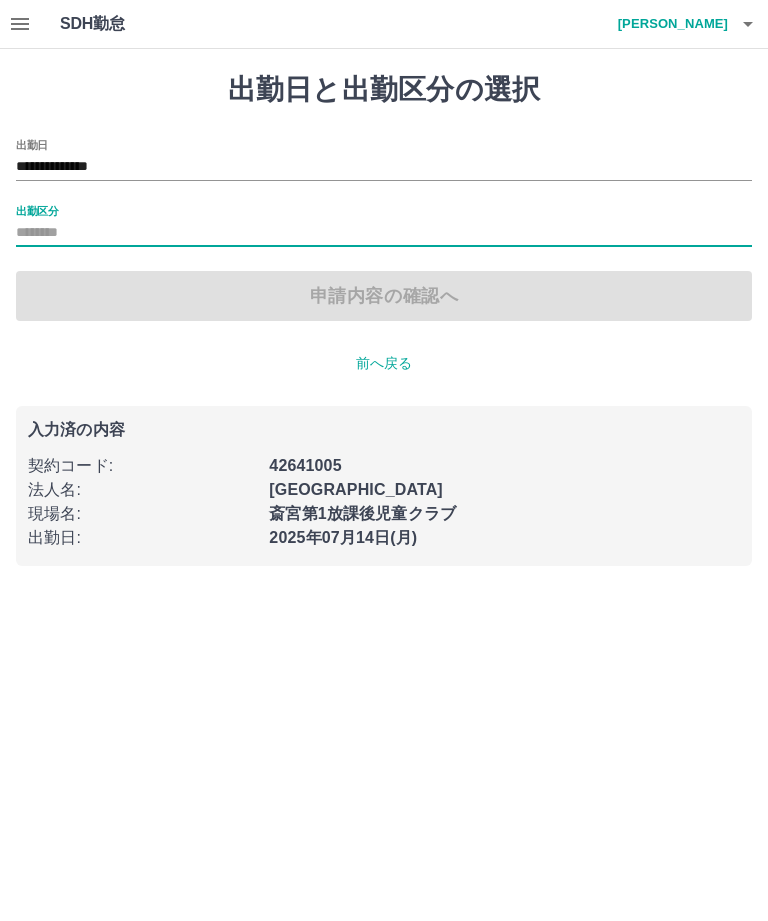 click on "出勤区分" at bounding box center [384, 233] 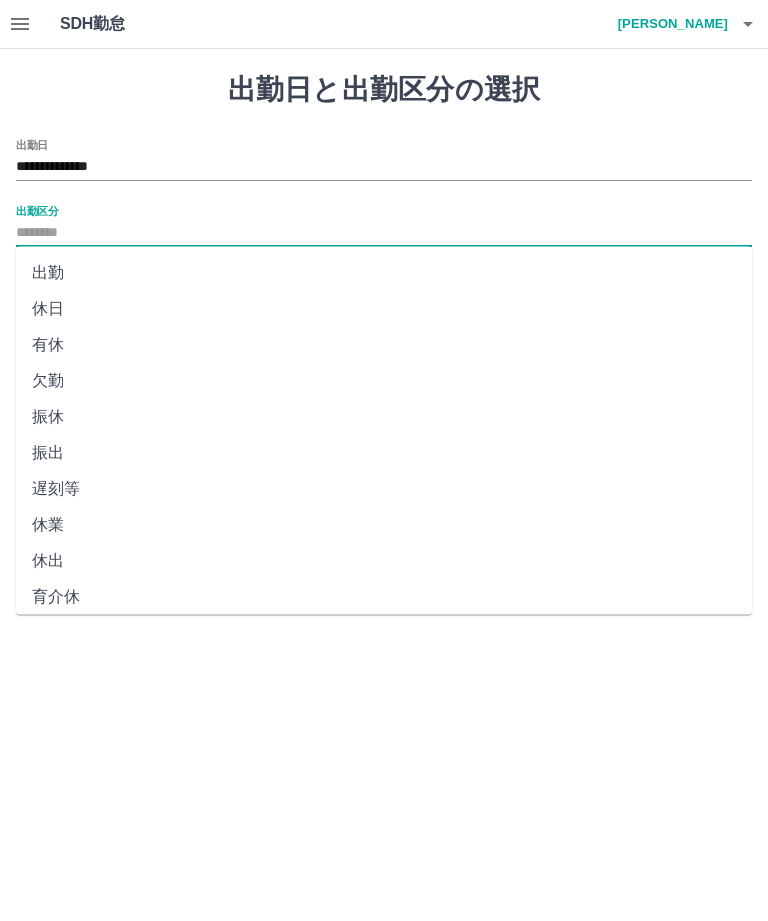 click on "出勤" at bounding box center (384, 273) 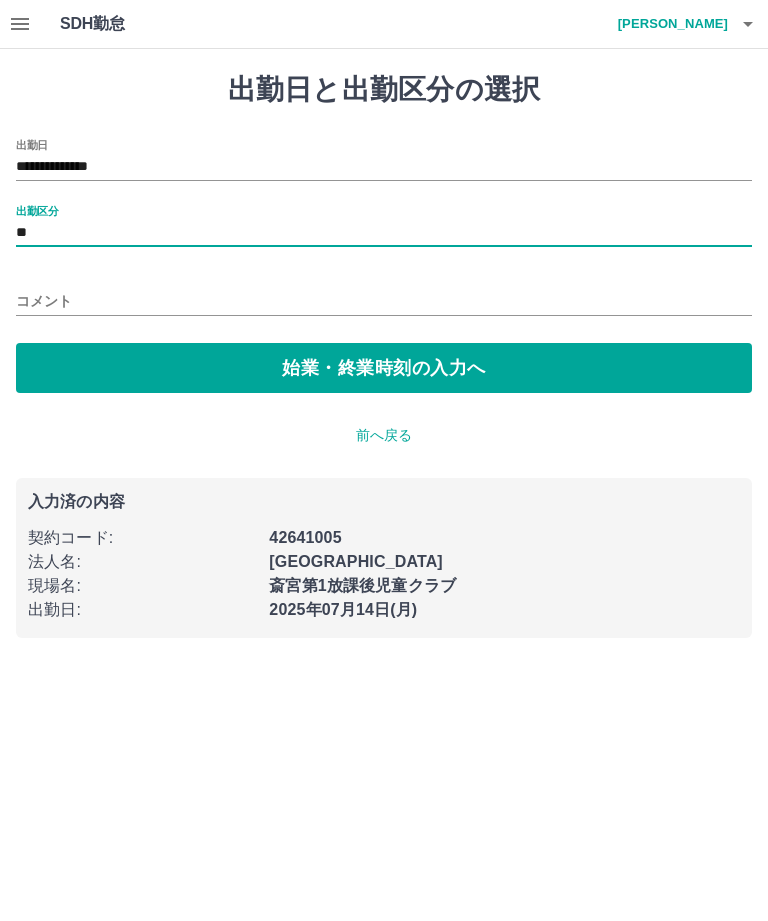 click on "始業・終業時刻の入力へ" at bounding box center (384, 368) 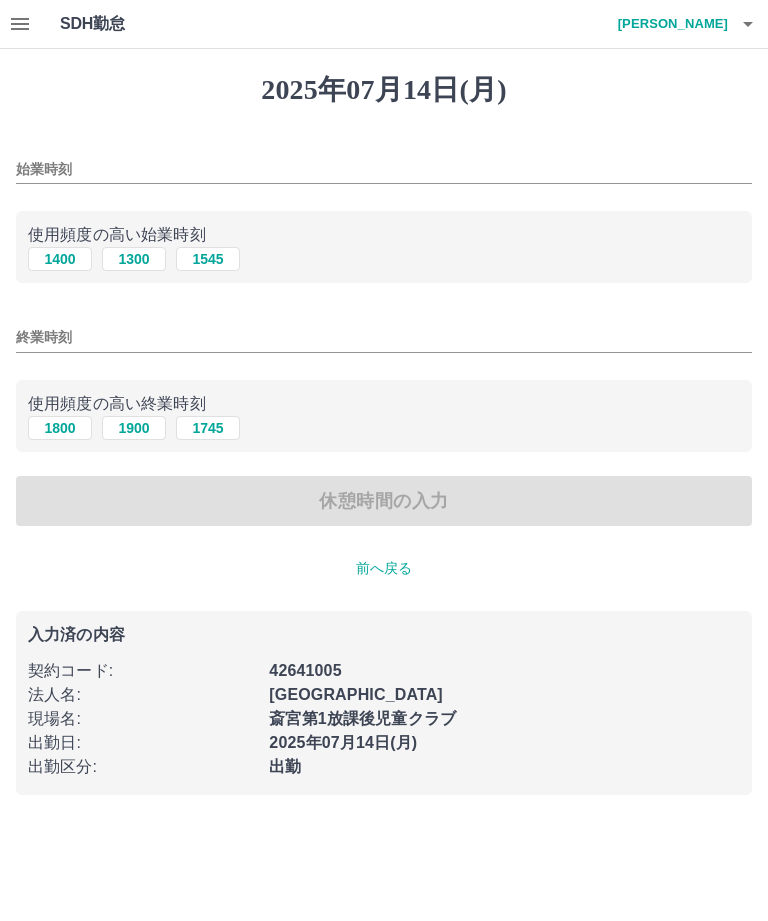 click on "1400" at bounding box center (60, 259) 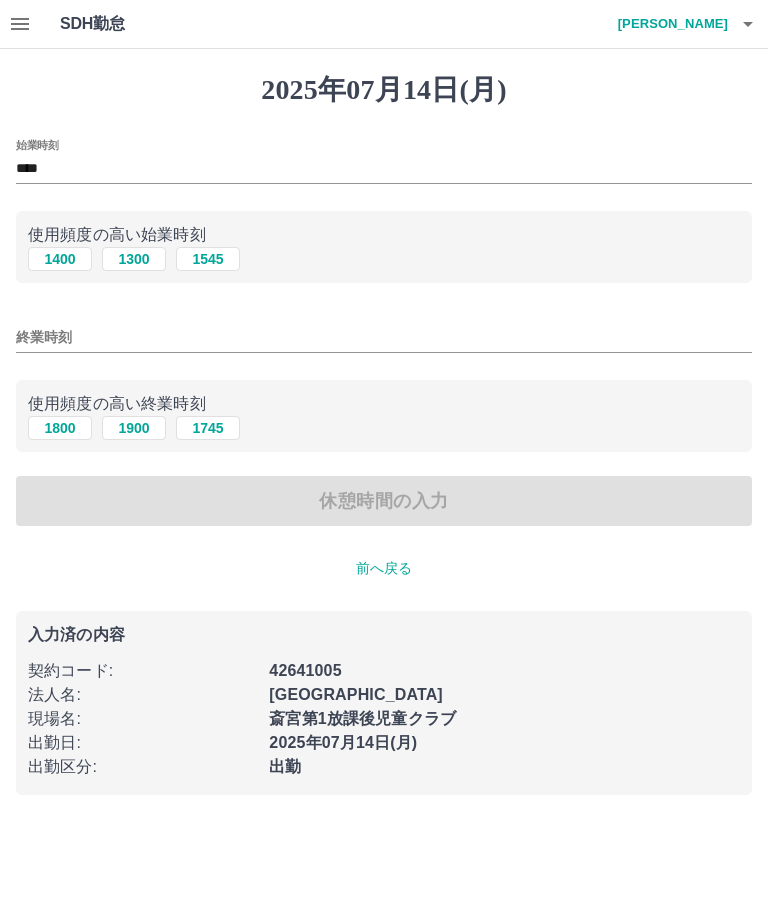 click on "1800" at bounding box center [60, 428] 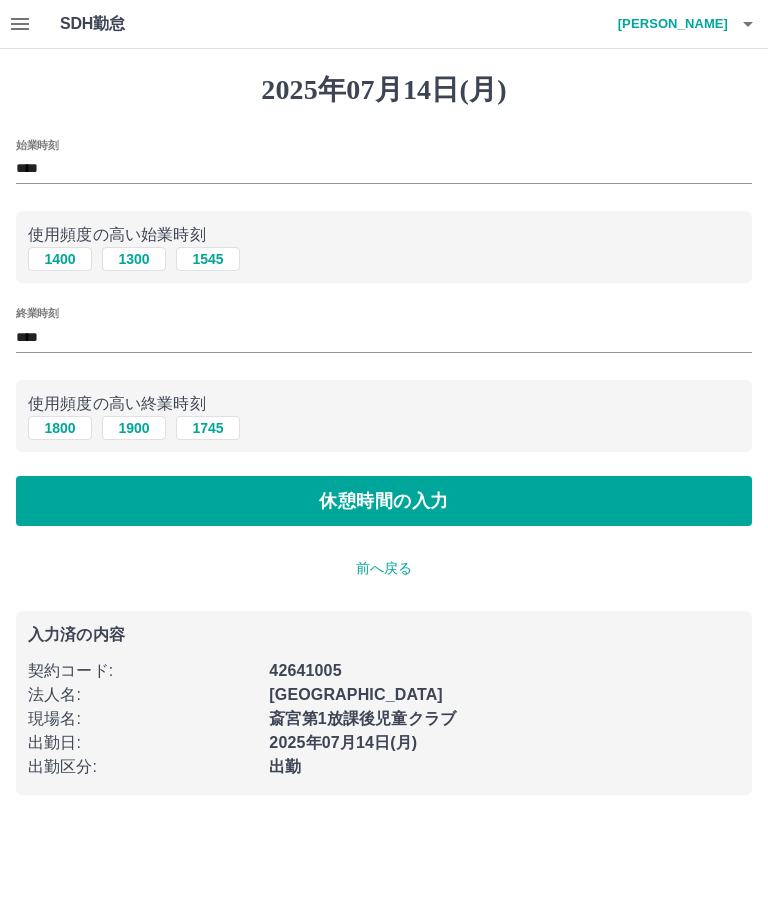 click on "休憩時間の入力" at bounding box center [384, 501] 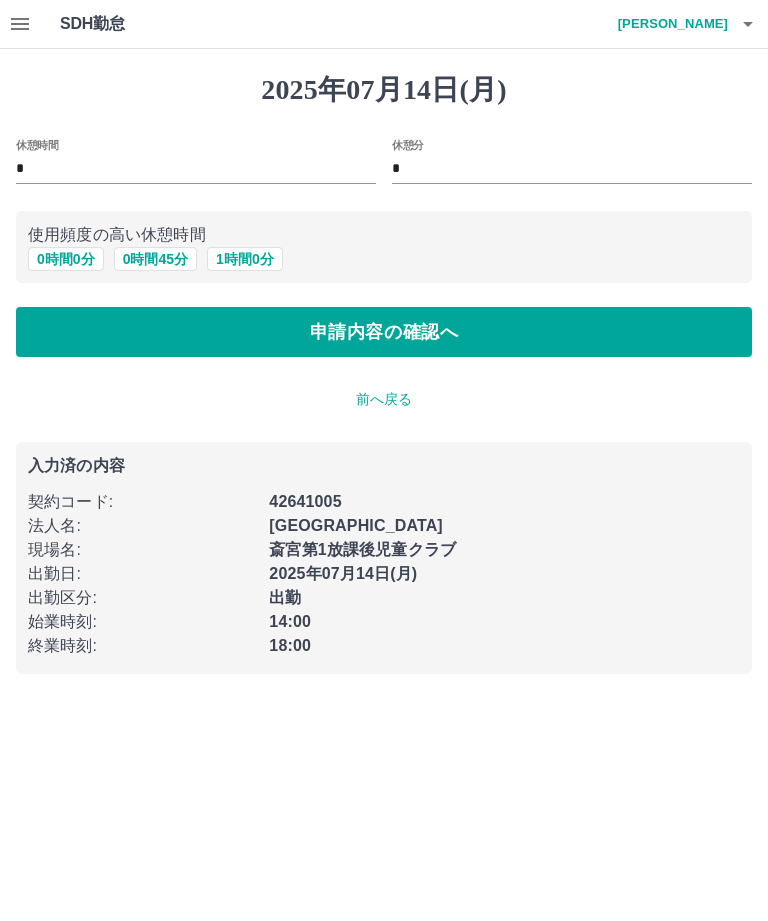 click on "申請内容の確認へ" at bounding box center [384, 332] 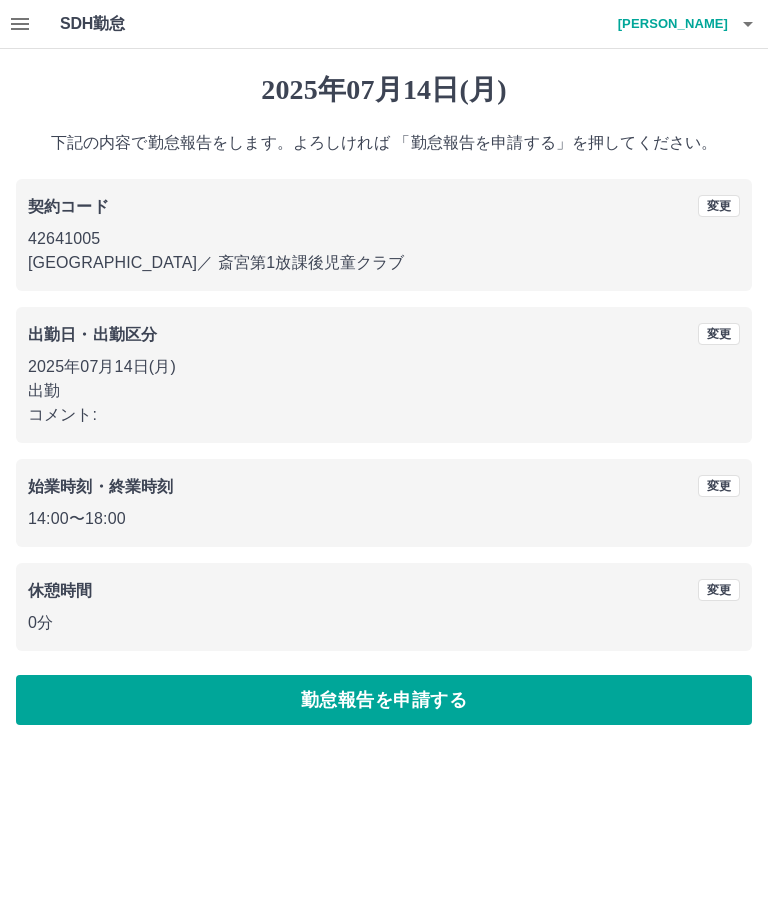 click on "勤怠報告を申請する" at bounding box center (384, 700) 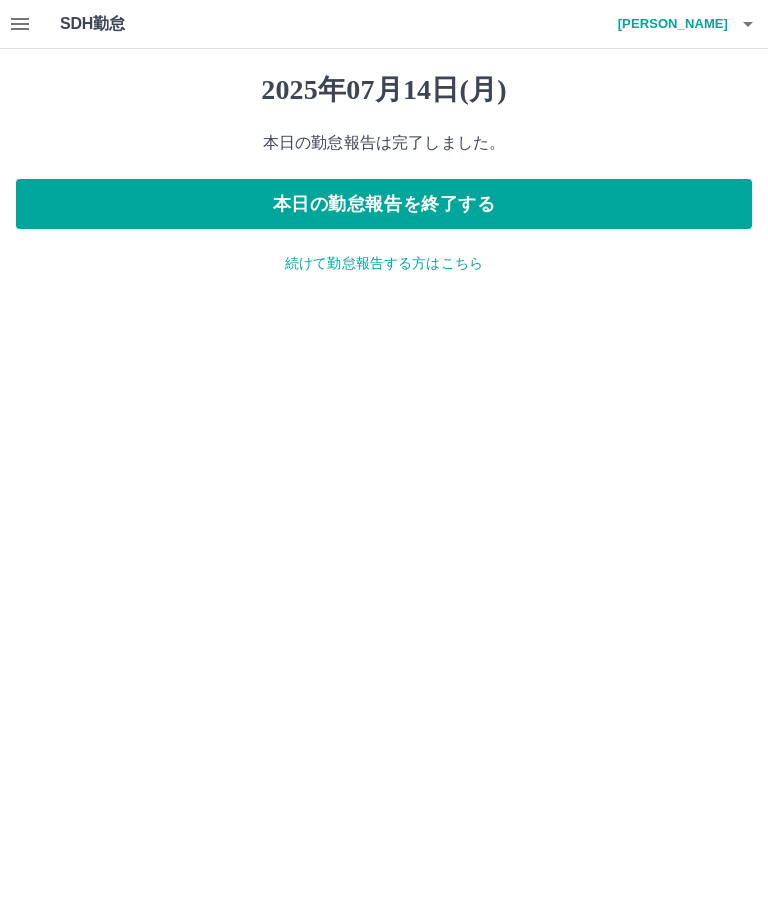 click on "2025年07月14日(月) 本日の勤怠報告は完了しました。 本日の勤怠報告を終了する 続けて勤怠報告する方はこちら" at bounding box center [384, 173] 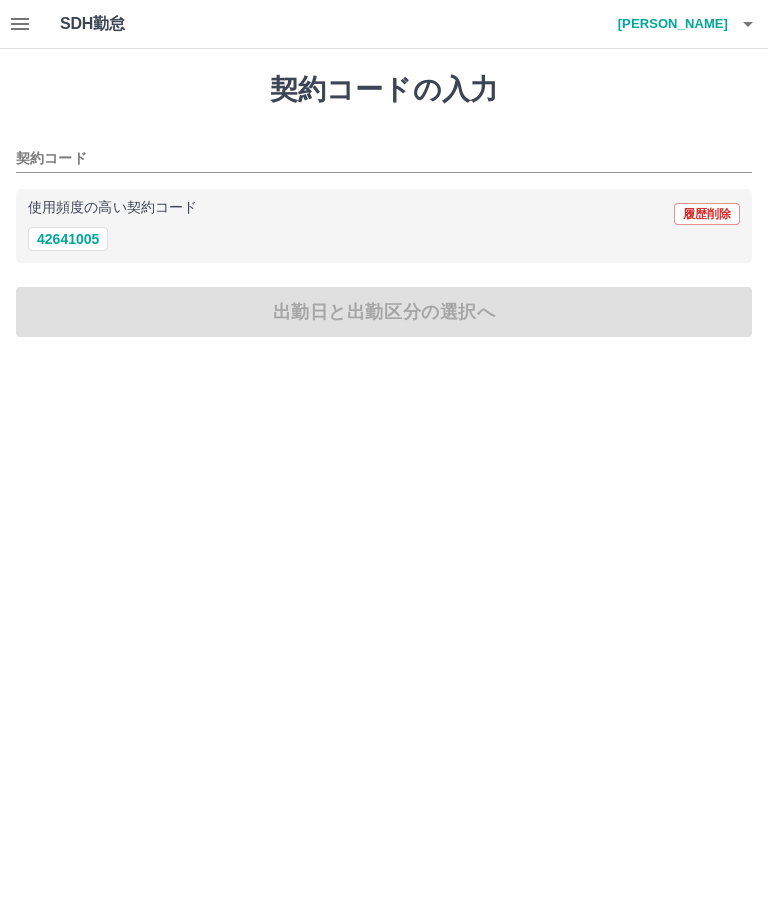 click on "42641005" at bounding box center (68, 239) 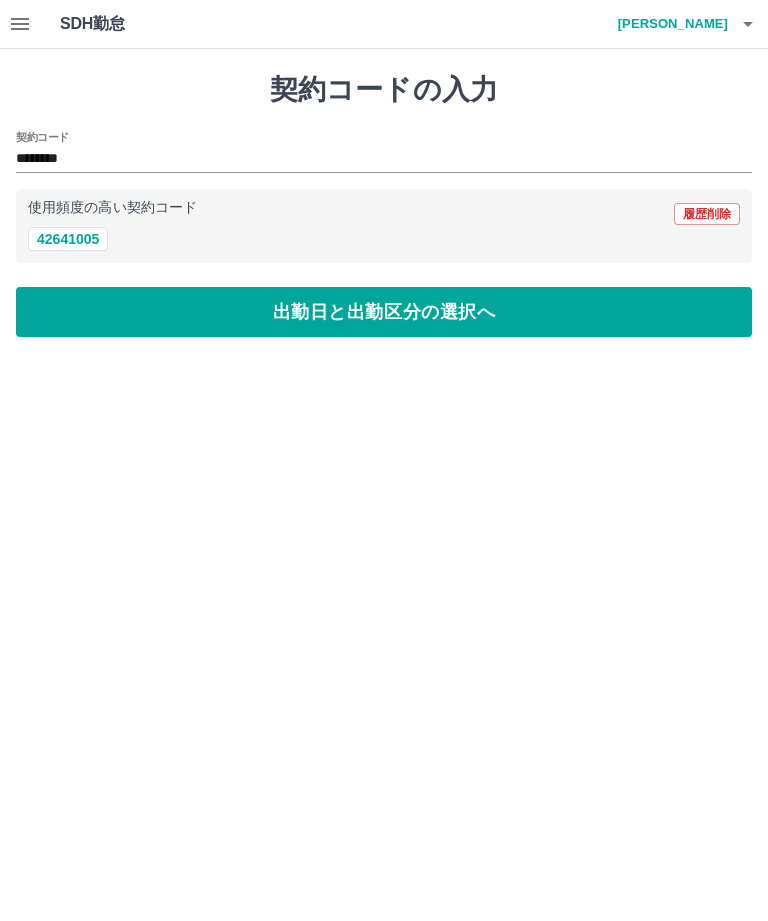 click on "出勤日と出勤区分の選択へ" at bounding box center [384, 312] 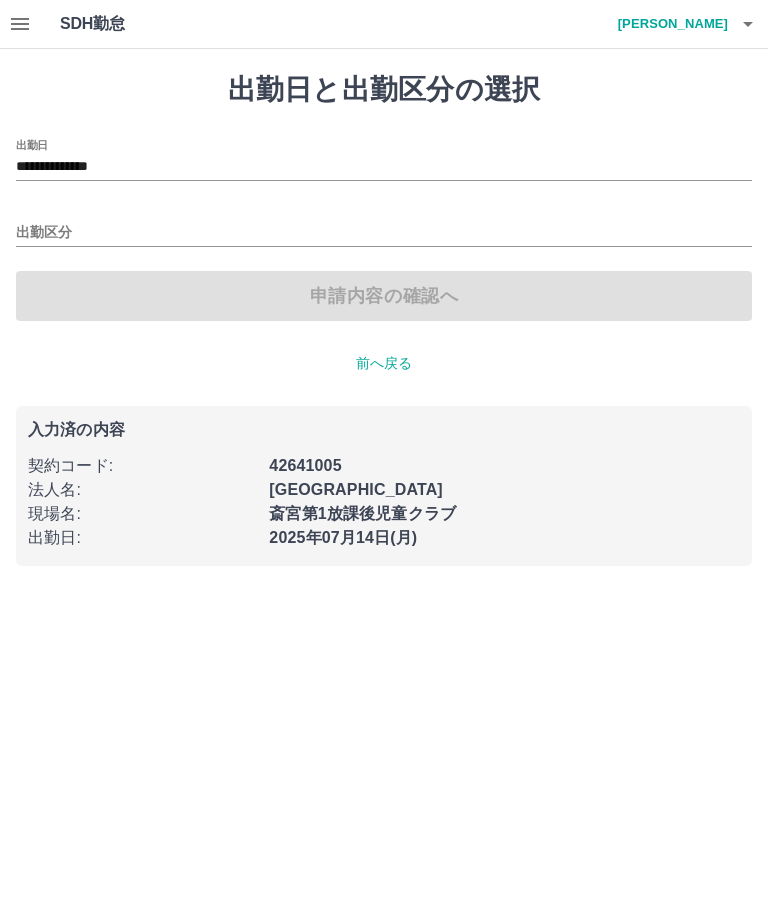 click on "**********" at bounding box center (384, 167) 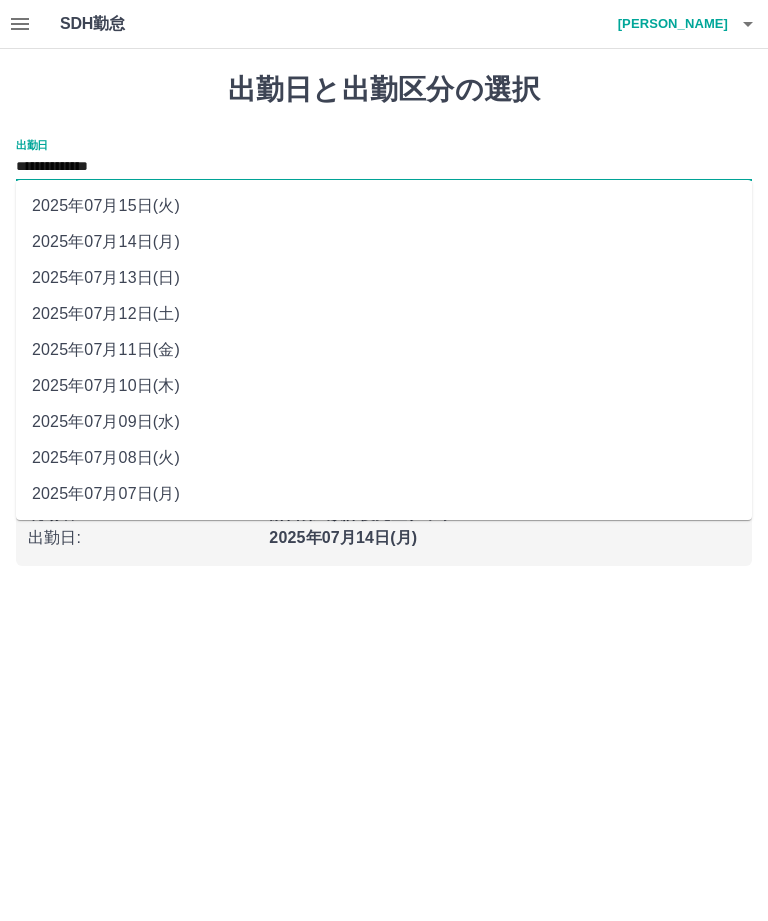 click on "2025年07月13日(日)" at bounding box center (384, 278) 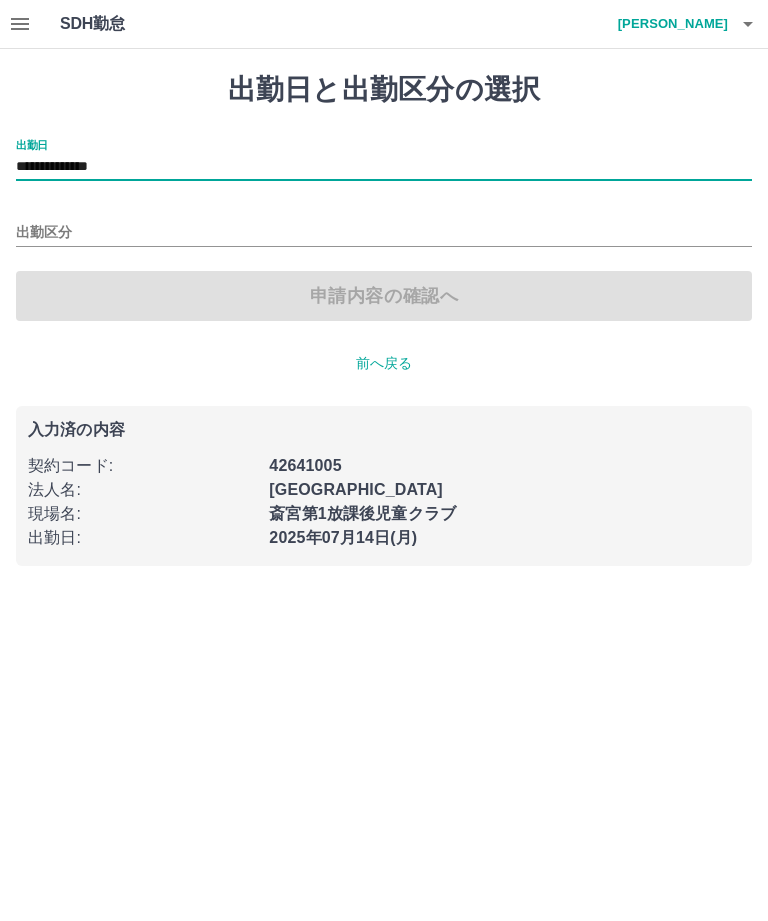 click on "出勤区分" at bounding box center [384, 233] 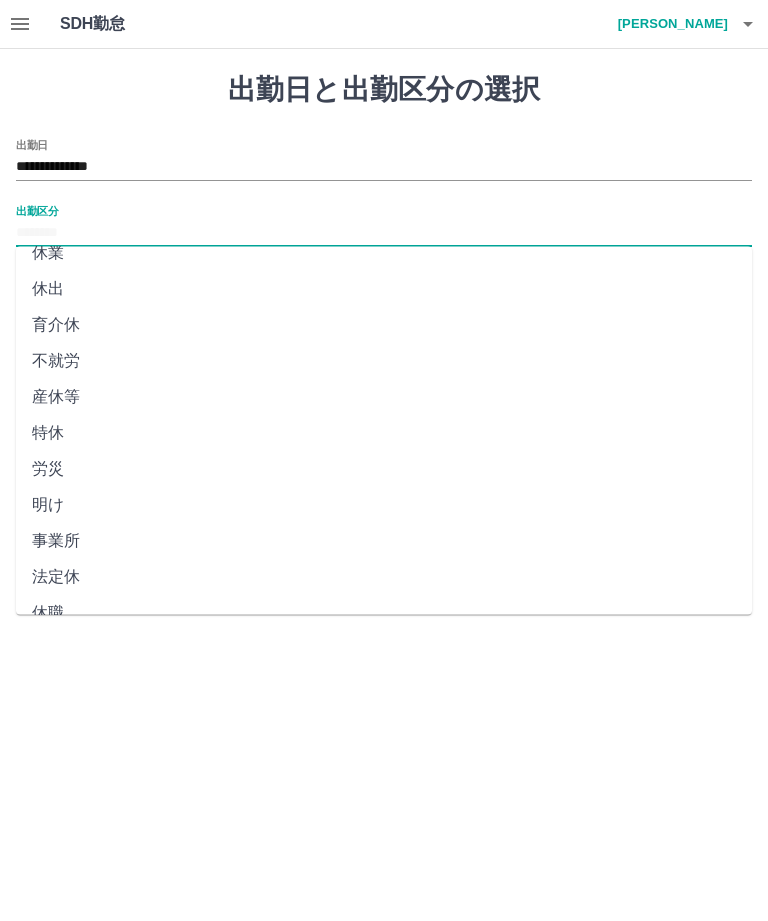 scroll, scrollTop: 270, scrollLeft: 0, axis: vertical 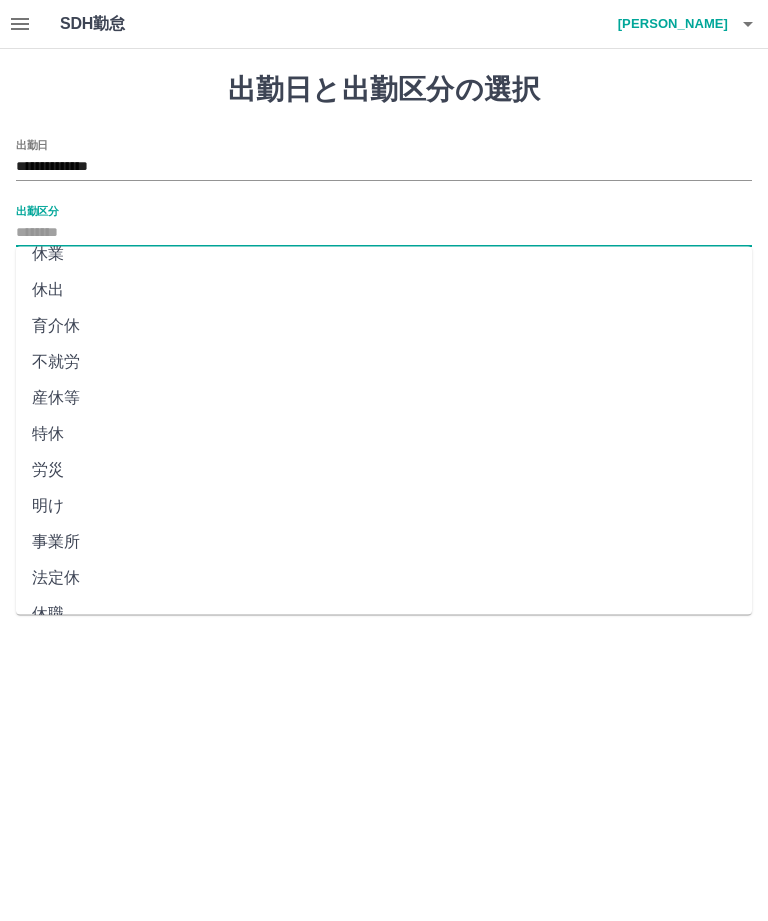 click on "法定休" at bounding box center [384, 579] 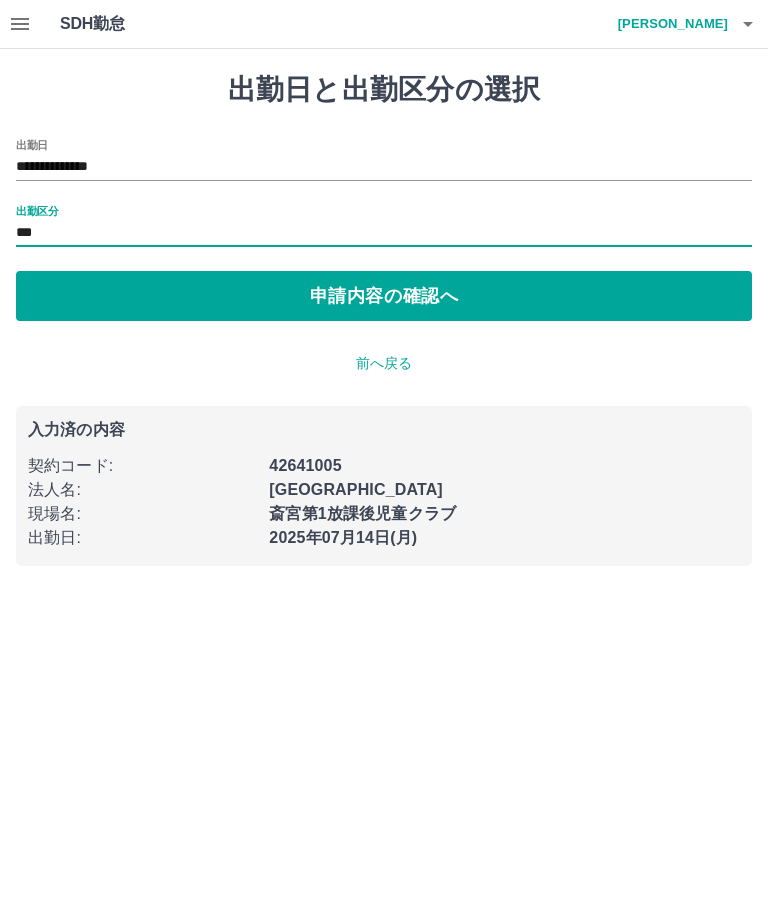 click on "申請内容の確認へ" at bounding box center (384, 296) 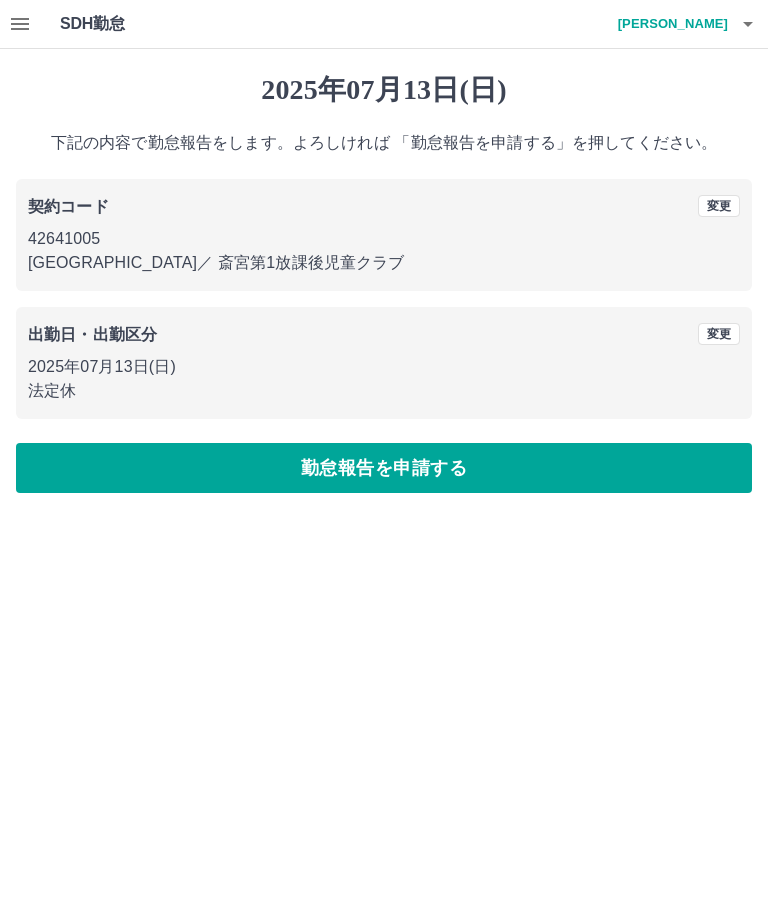 click on "勤怠報告を申請する" at bounding box center [384, 468] 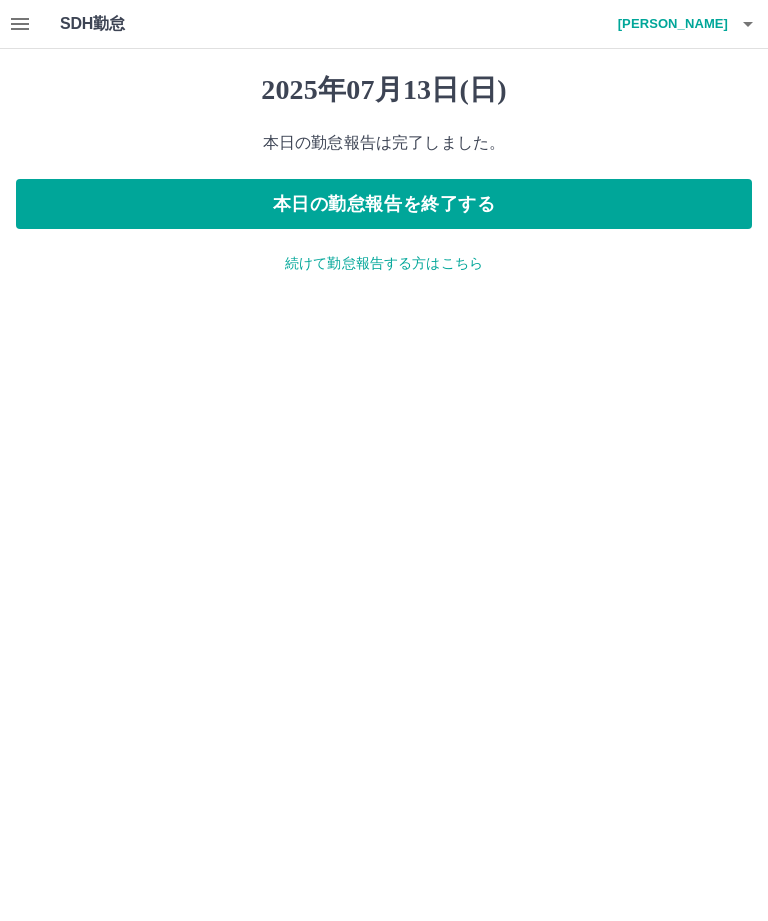 click on "本日の勤怠報告を終了する" at bounding box center [384, 204] 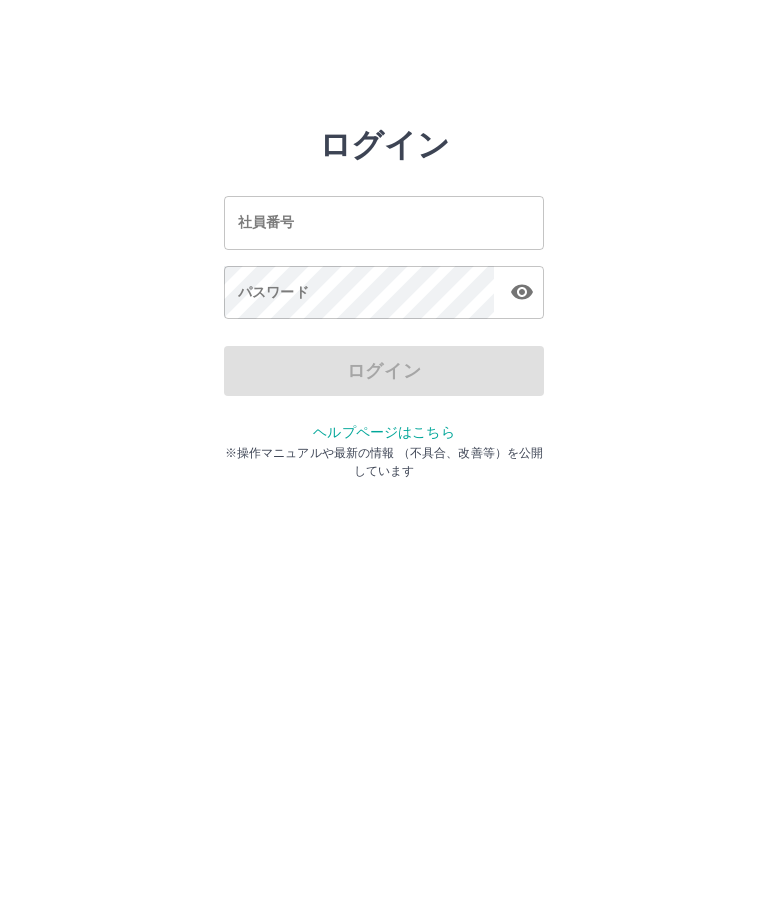 scroll, scrollTop: 0, scrollLeft: 0, axis: both 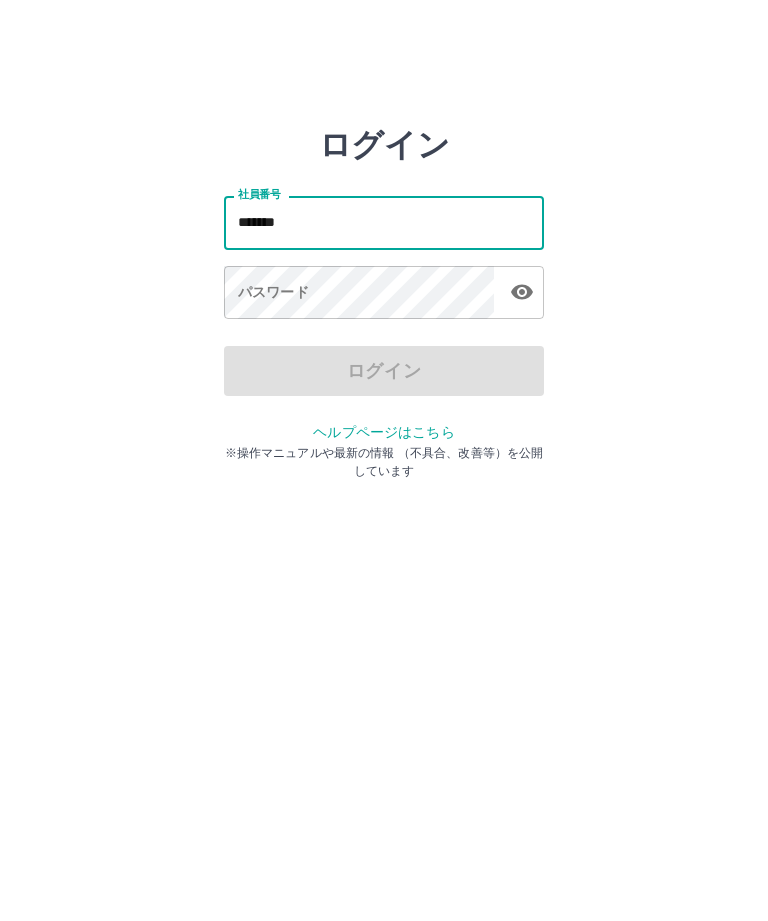 type on "*******" 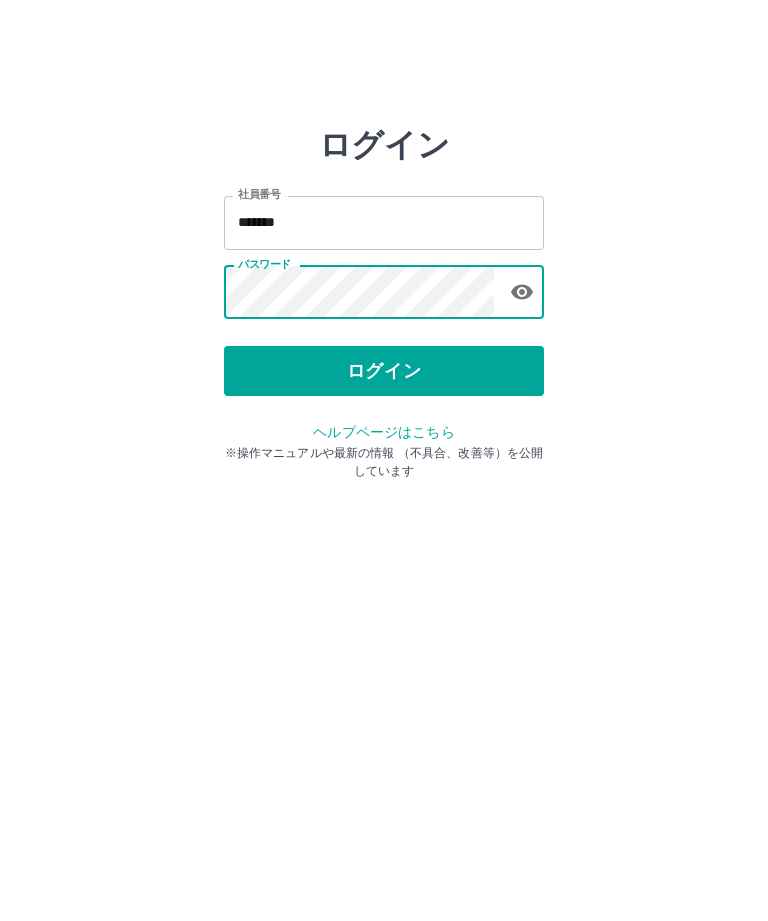 click on "ログイン" at bounding box center [384, 371] 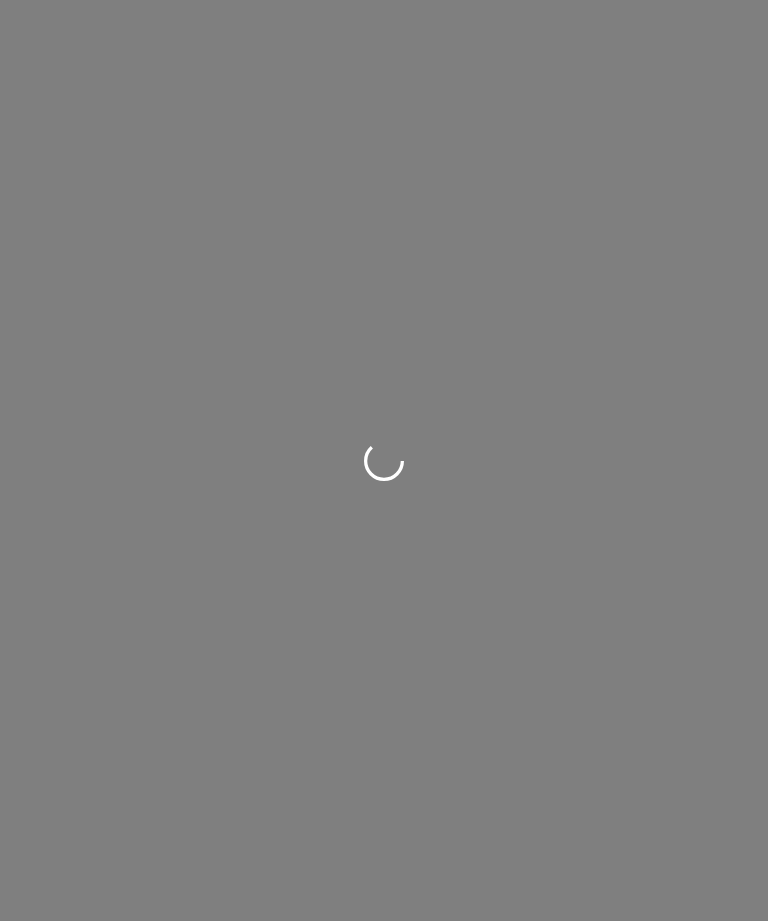 scroll, scrollTop: 0, scrollLeft: 0, axis: both 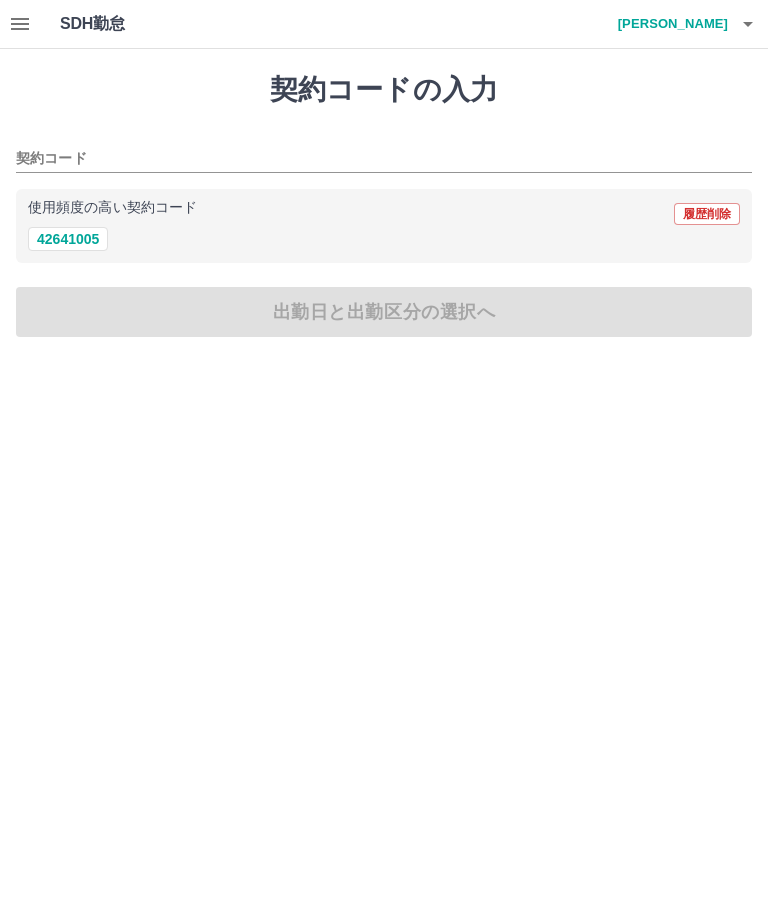 click on "42641005" at bounding box center [68, 239] 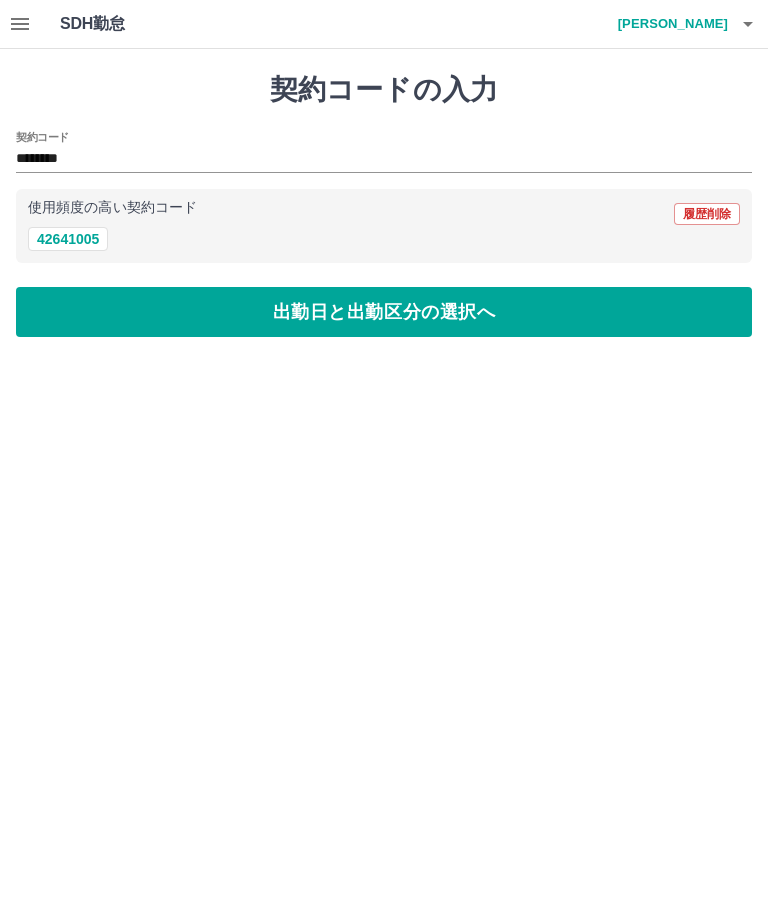click on "出勤日と出勤区分の選択へ" at bounding box center [384, 312] 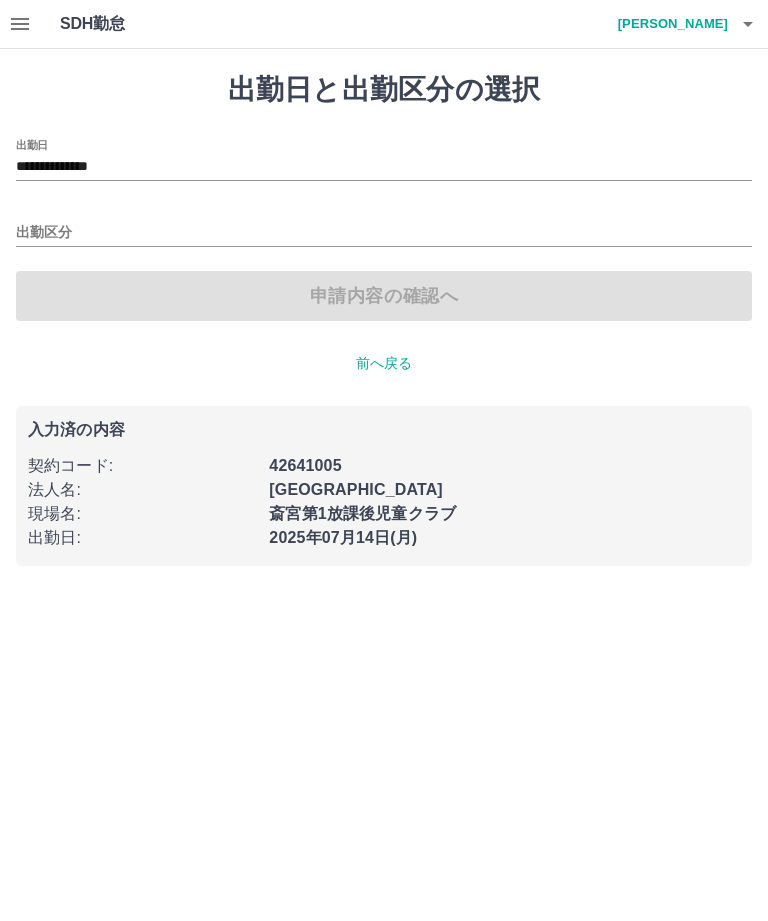 click on "出勤区分" at bounding box center [384, 233] 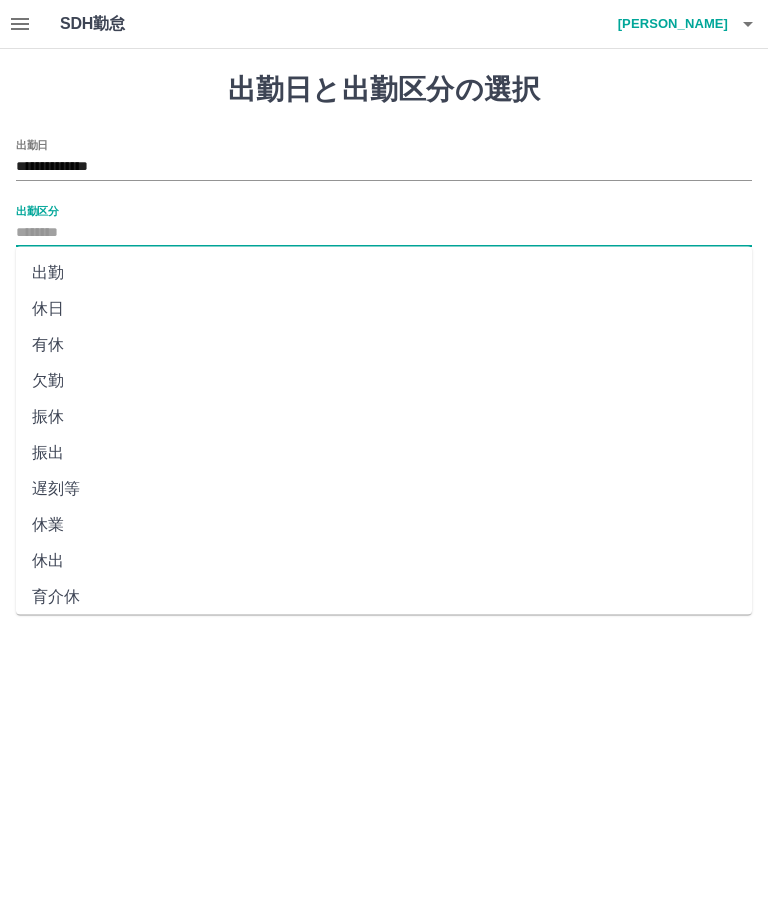 click on "出勤" at bounding box center (384, 273) 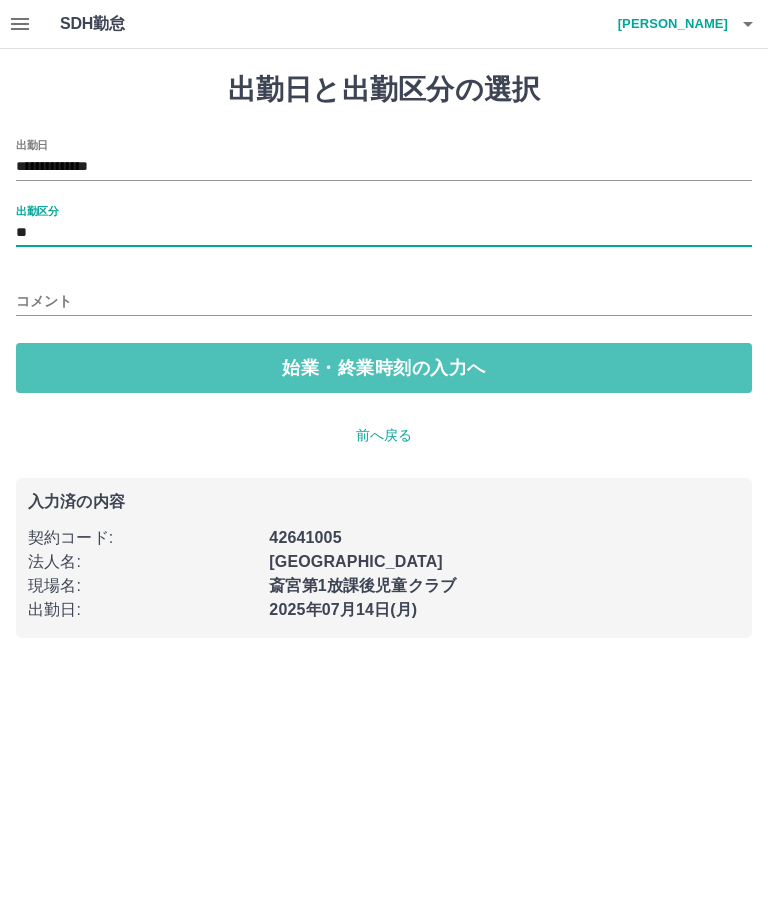click on "始業・終業時刻の入力へ" at bounding box center (384, 368) 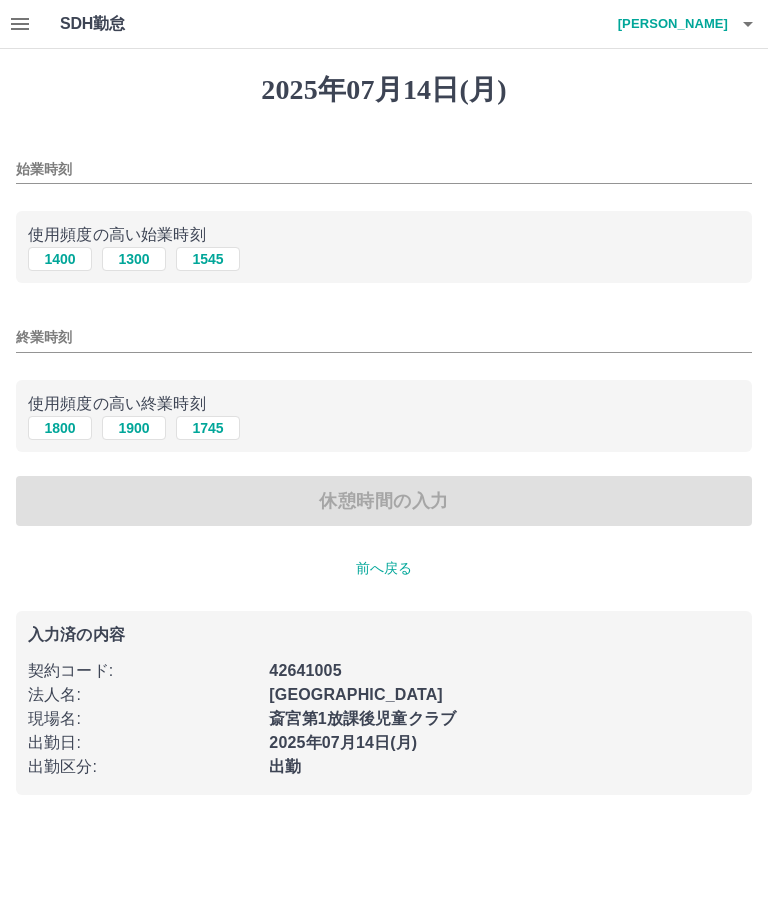 click on "1400" at bounding box center (60, 259) 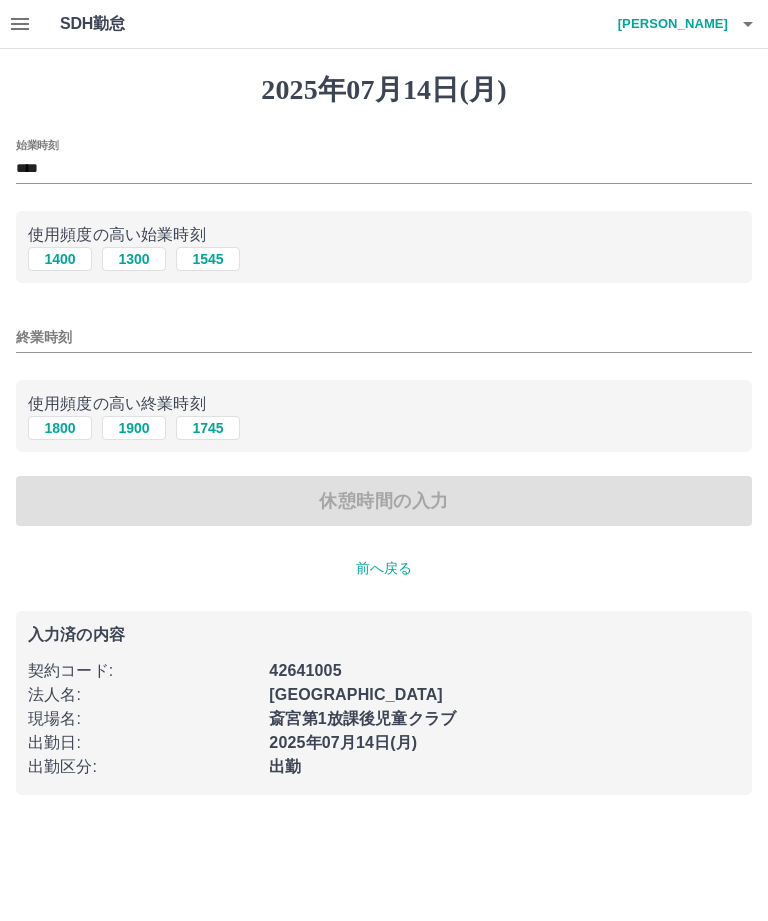 click on "1800" at bounding box center (60, 428) 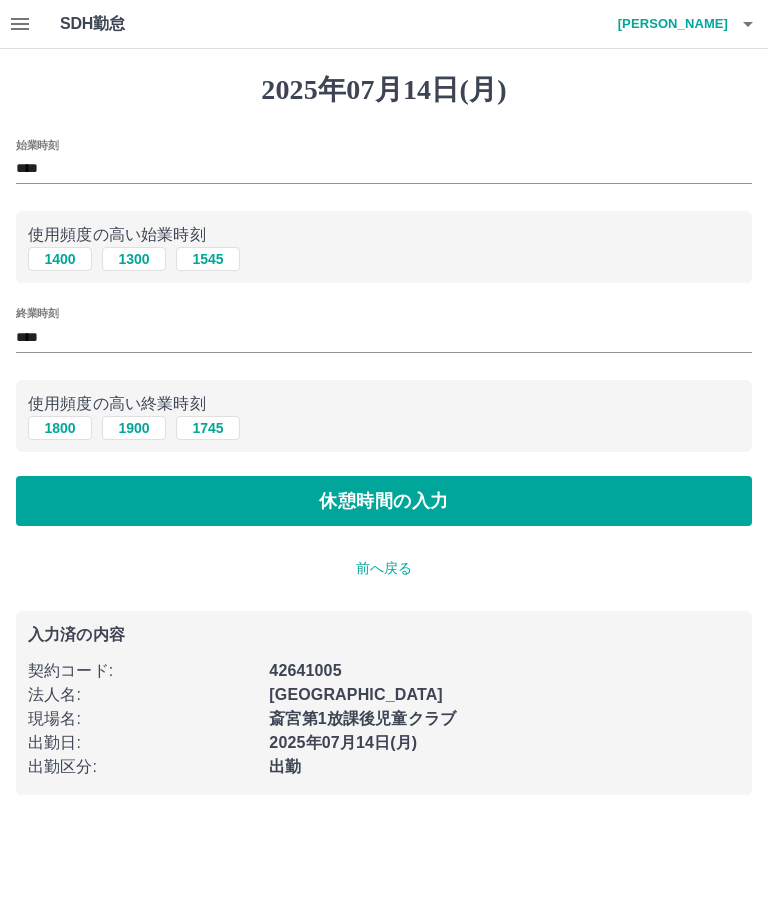 click on "休憩時間の入力" at bounding box center [384, 501] 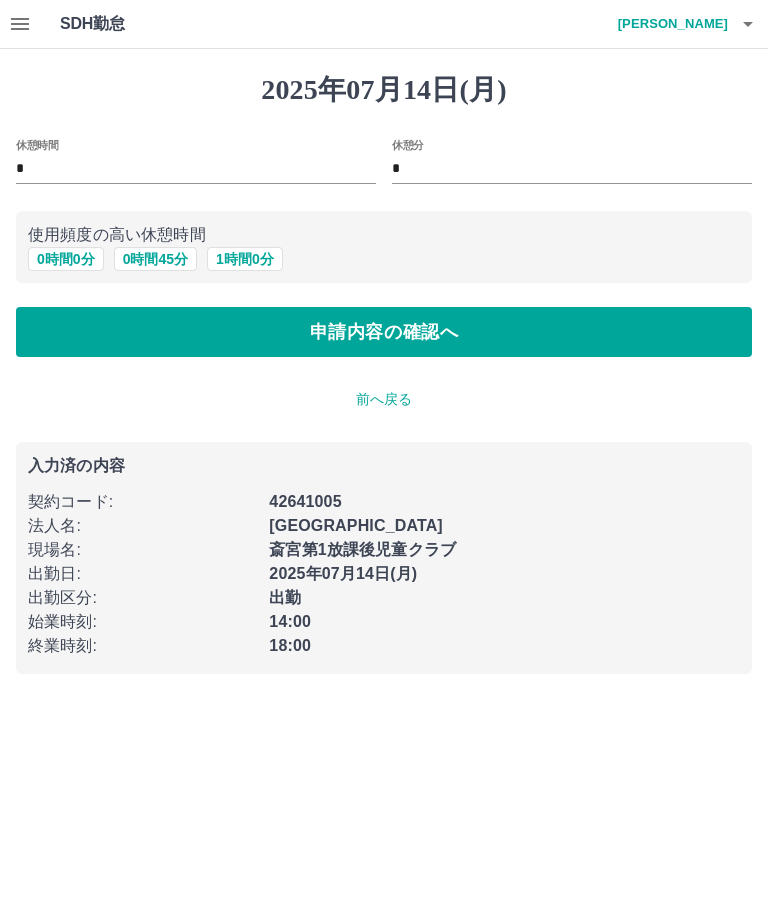 click on "申請内容の確認へ" at bounding box center [384, 332] 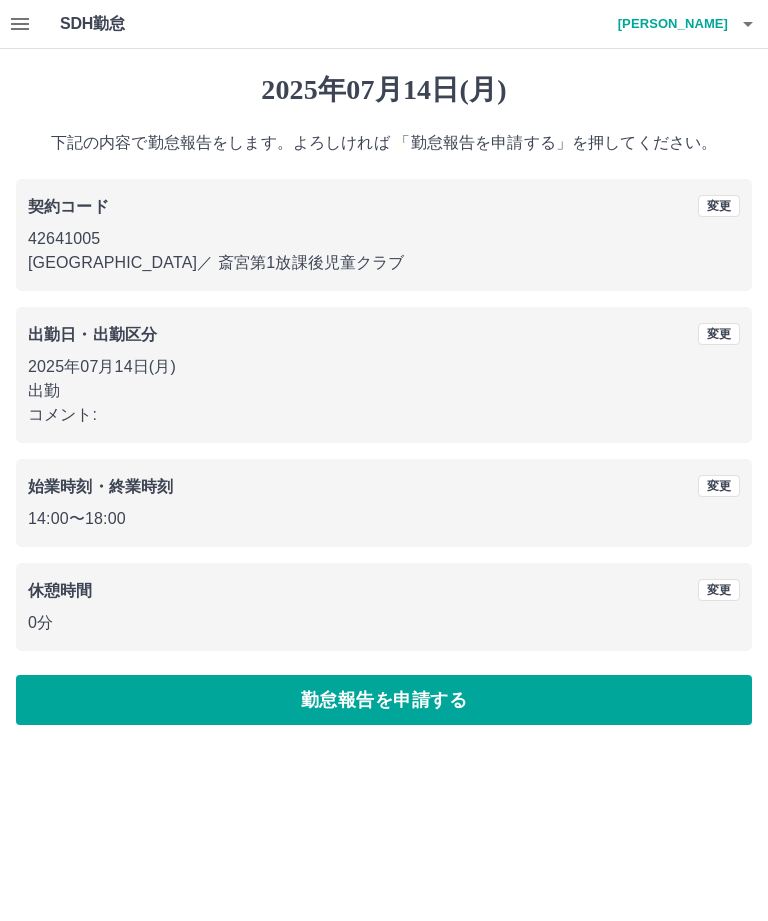 click on "勤怠報告を申請する" at bounding box center (384, 700) 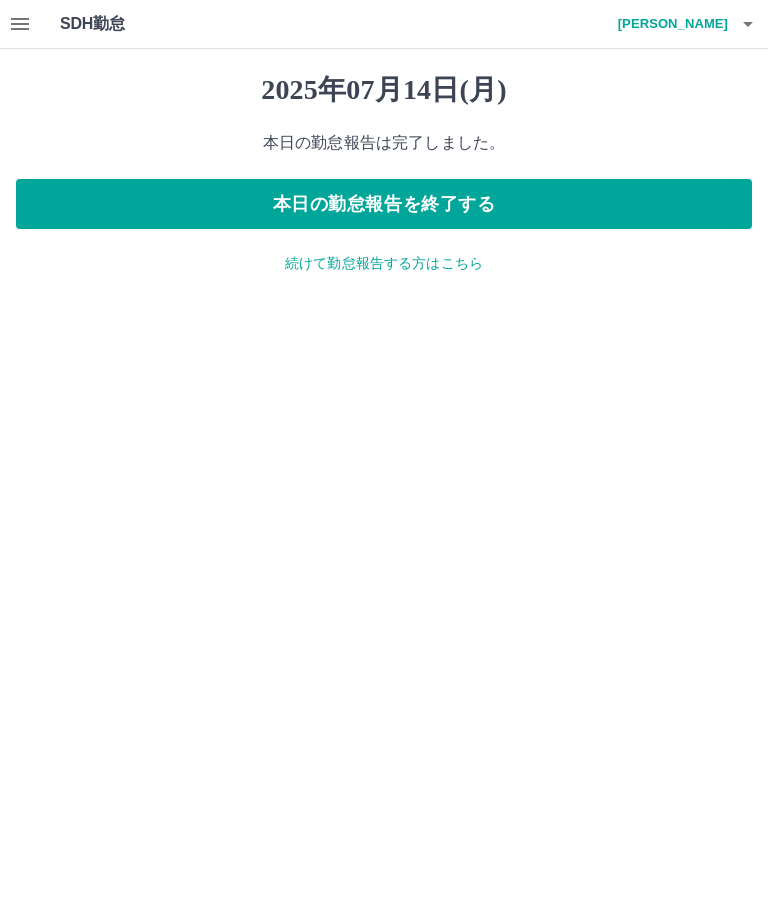 click on "本日の勤怠報告を終了する" at bounding box center [384, 204] 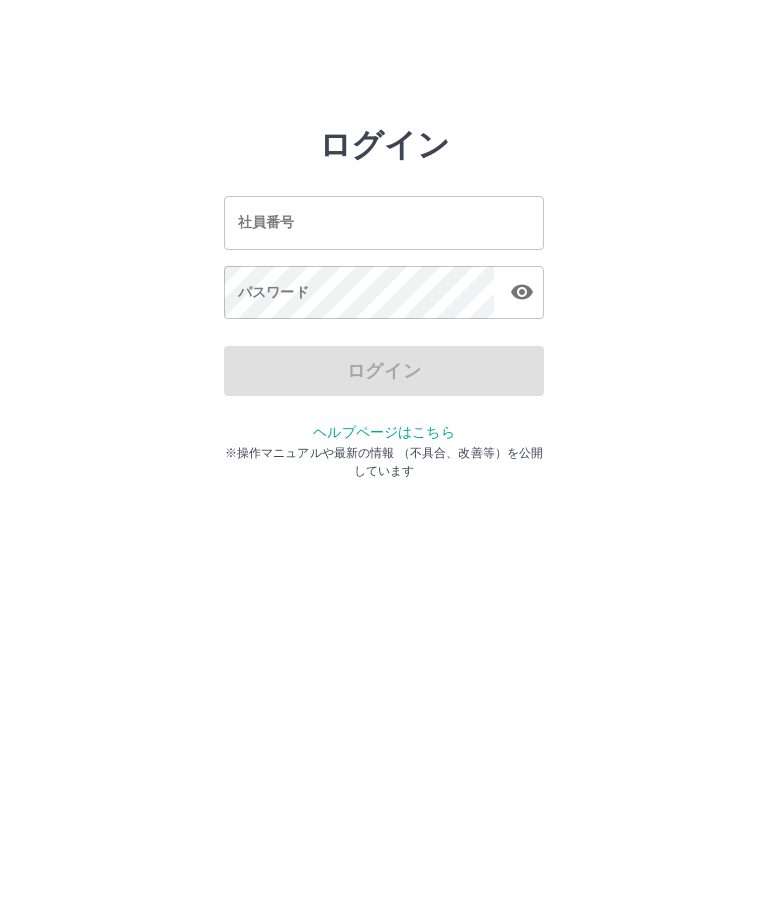 scroll, scrollTop: 0, scrollLeft: 0, axis: both 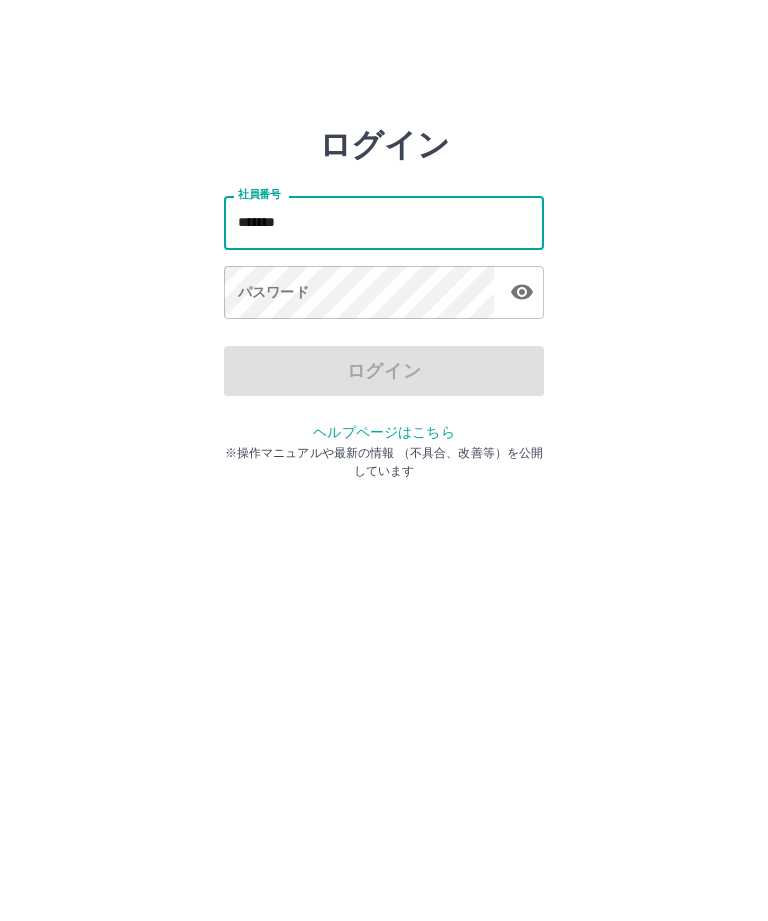 type on "*******" 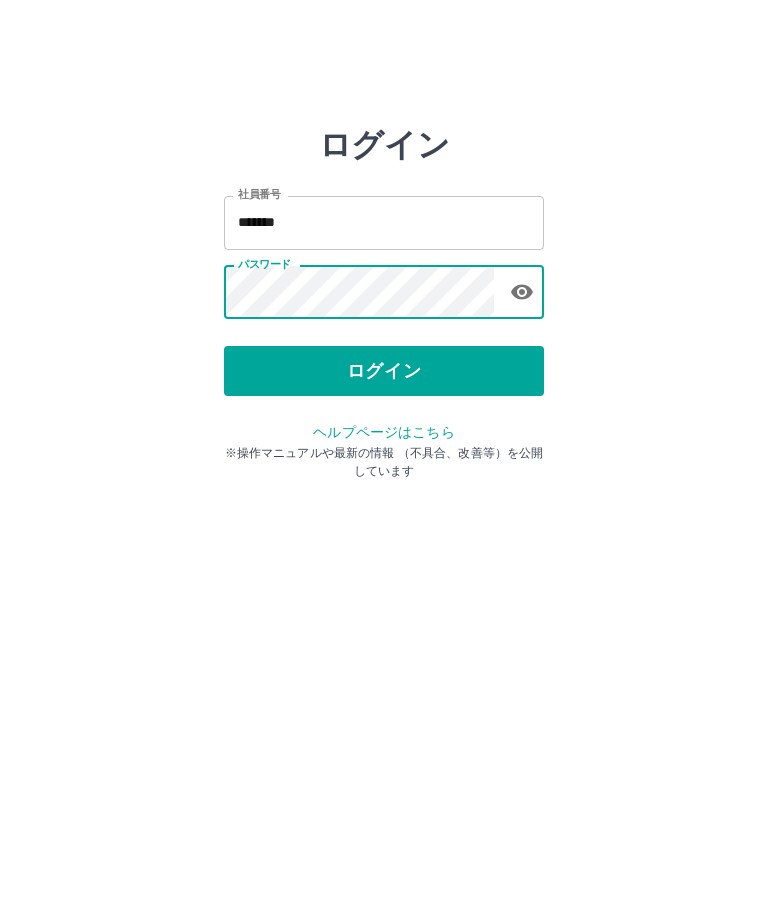 click on "ログイン" at bounding box center (384, 371) 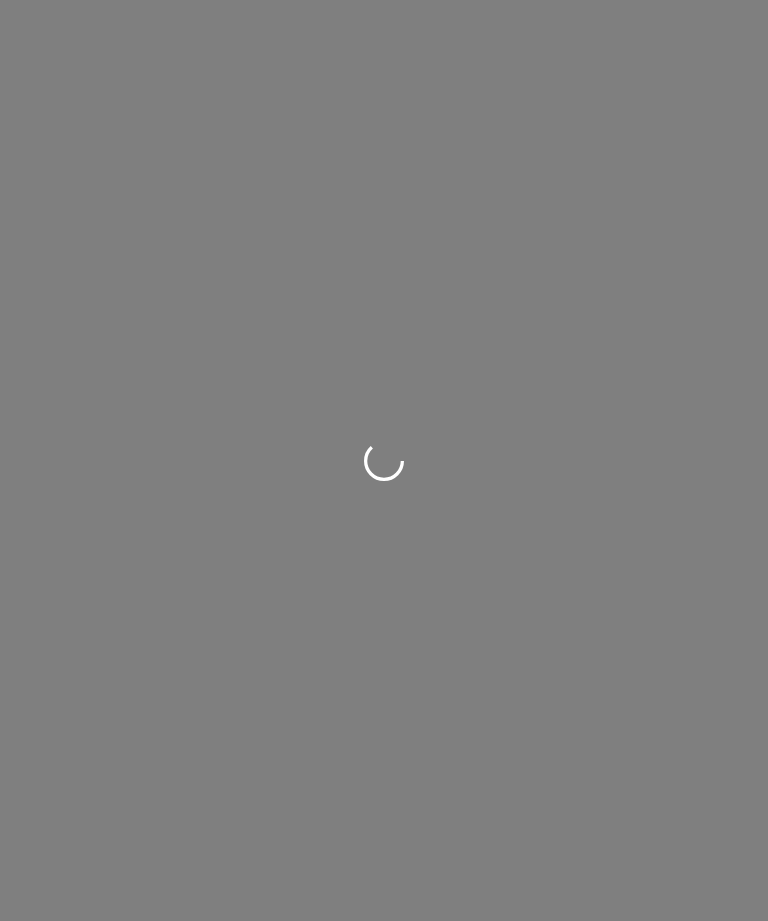 scroll, scrollTop: 0, scrollLeft: 0, axis: both 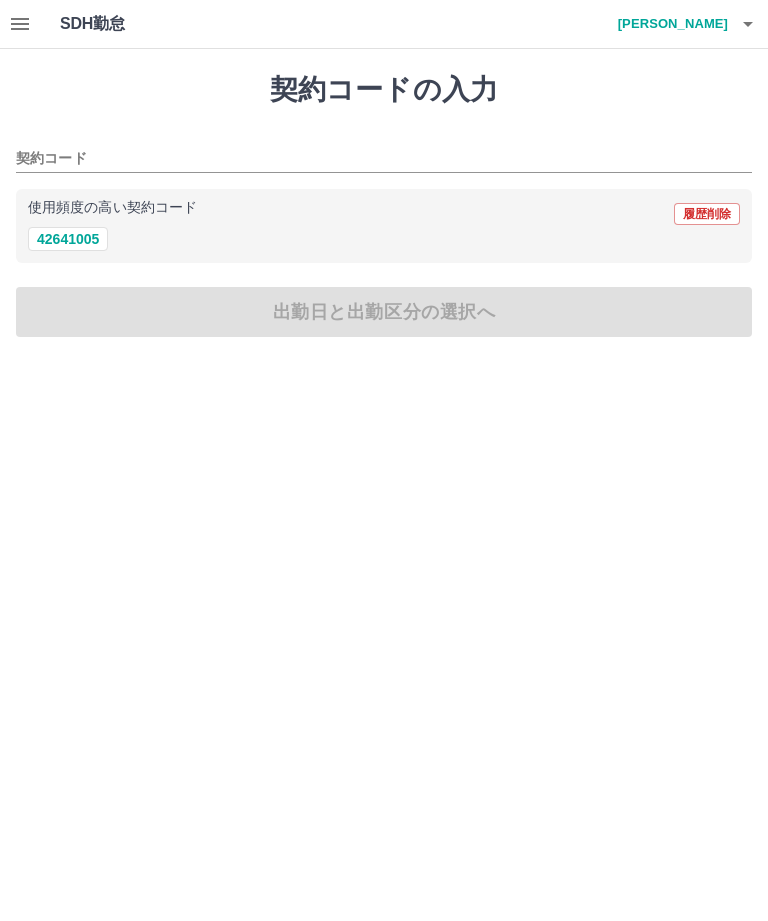 click on "42641005" at bounding box center [68, 239] 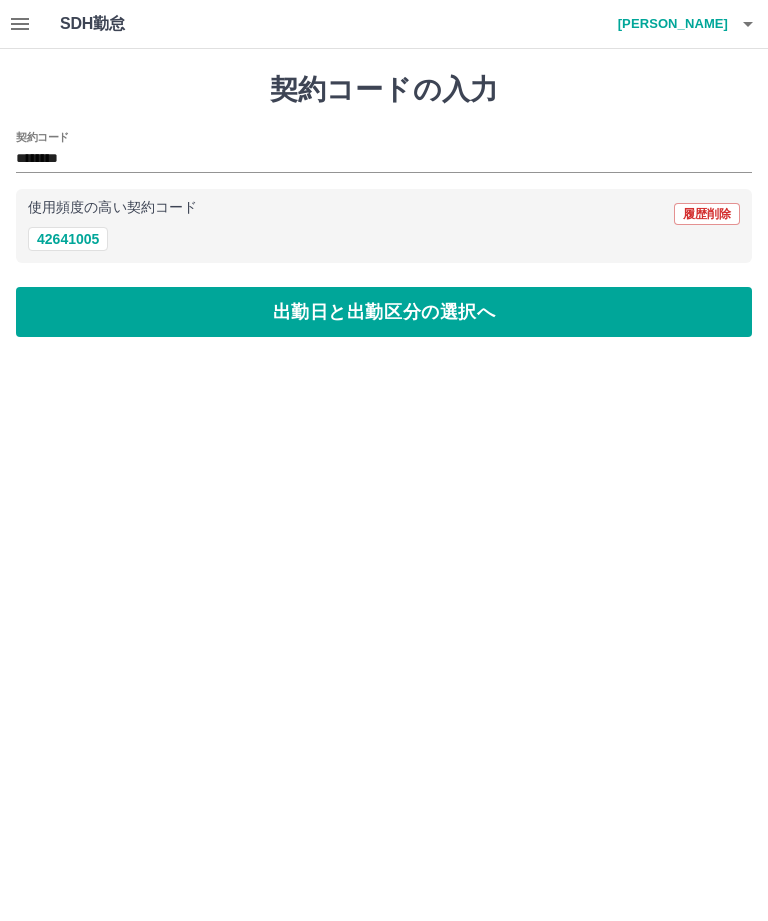 click on "42641005" at bounding box center [68, 239] 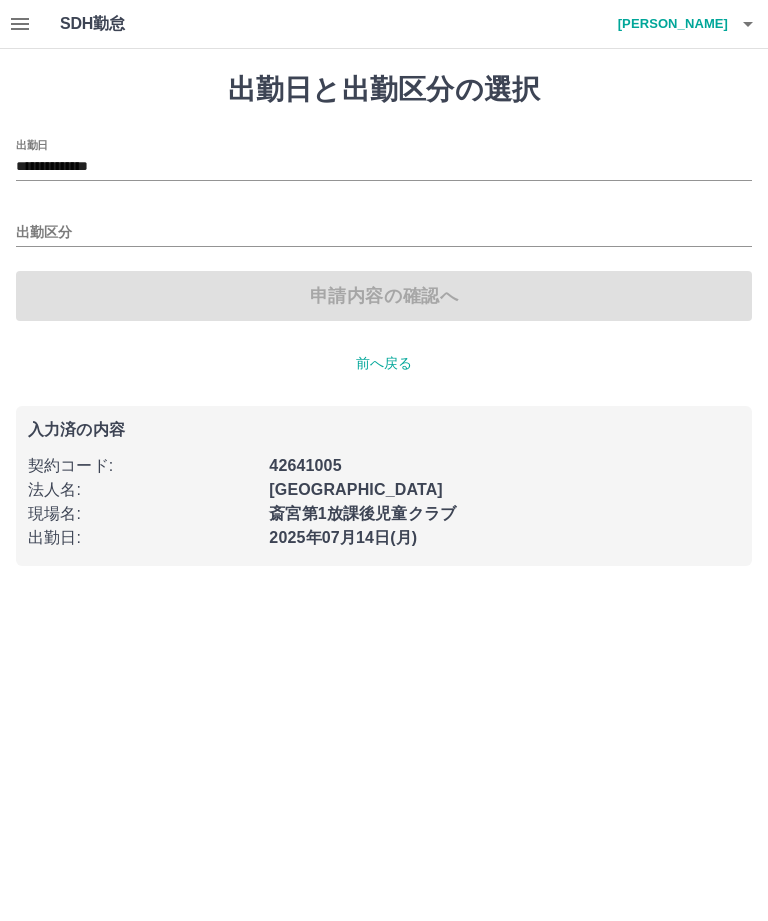 click on "出勤区分" at bounding box center [384, 233] 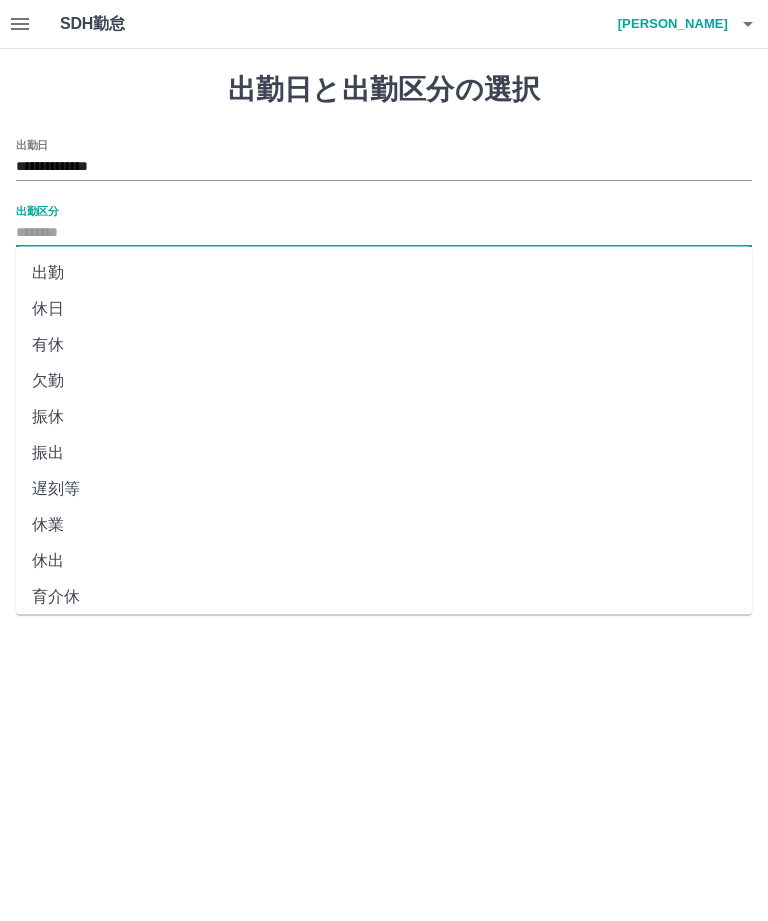 click on "出勤区分" at bounding box center (384, 233) 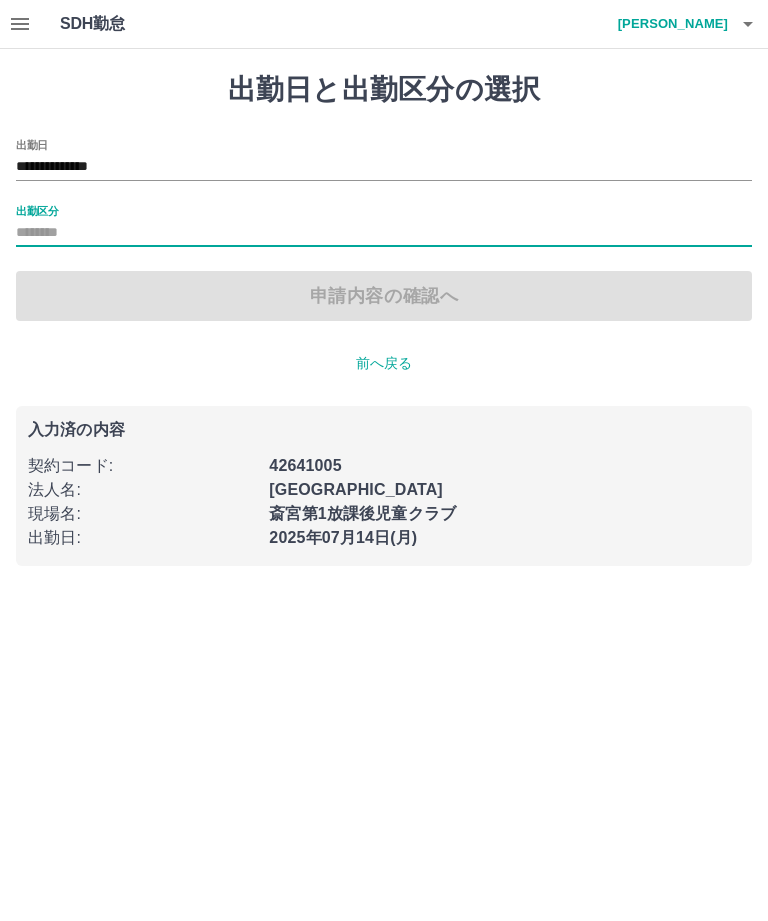 click on "出勤区分" at bounding box center [384, 226] 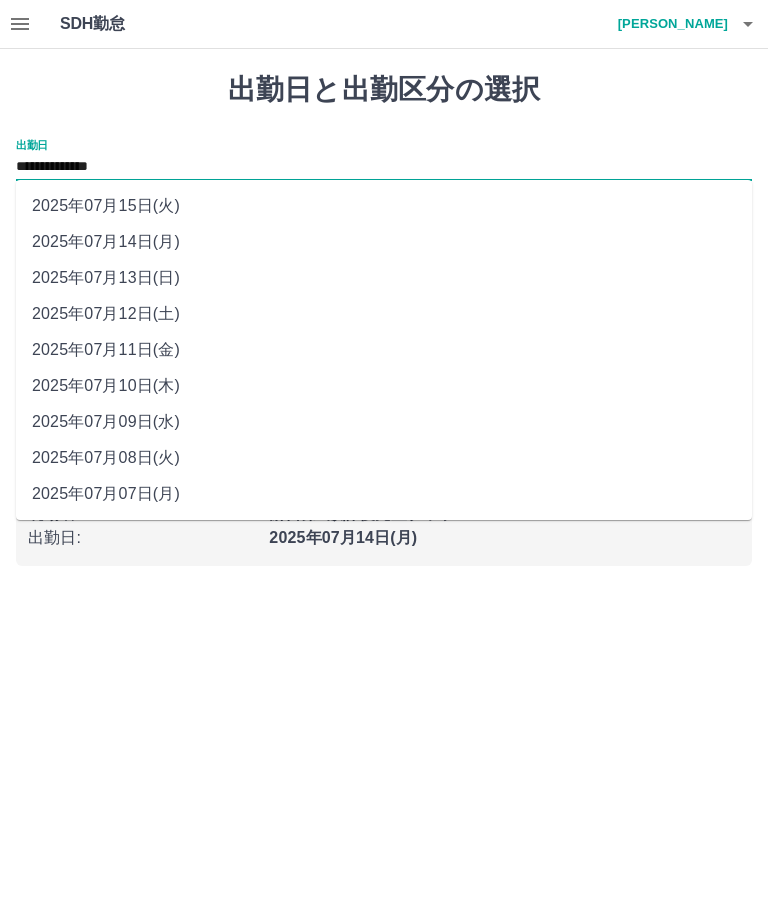 click on "2025年07月12日(土)" at bounding box center (384, 314) 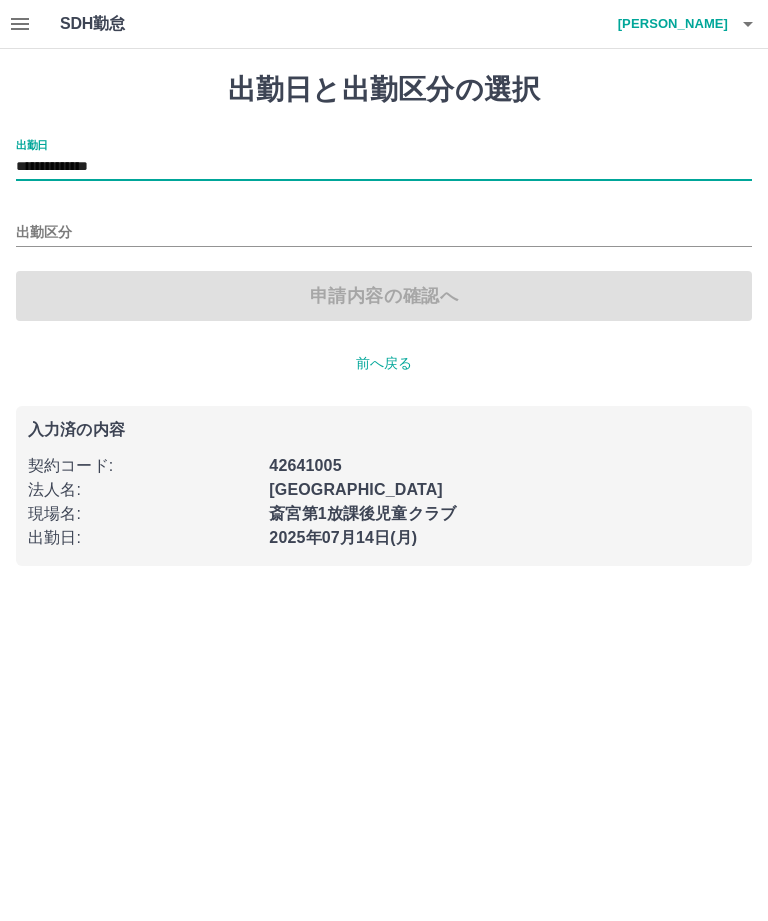click on "出勤区分" at bounding box center [384, 233] 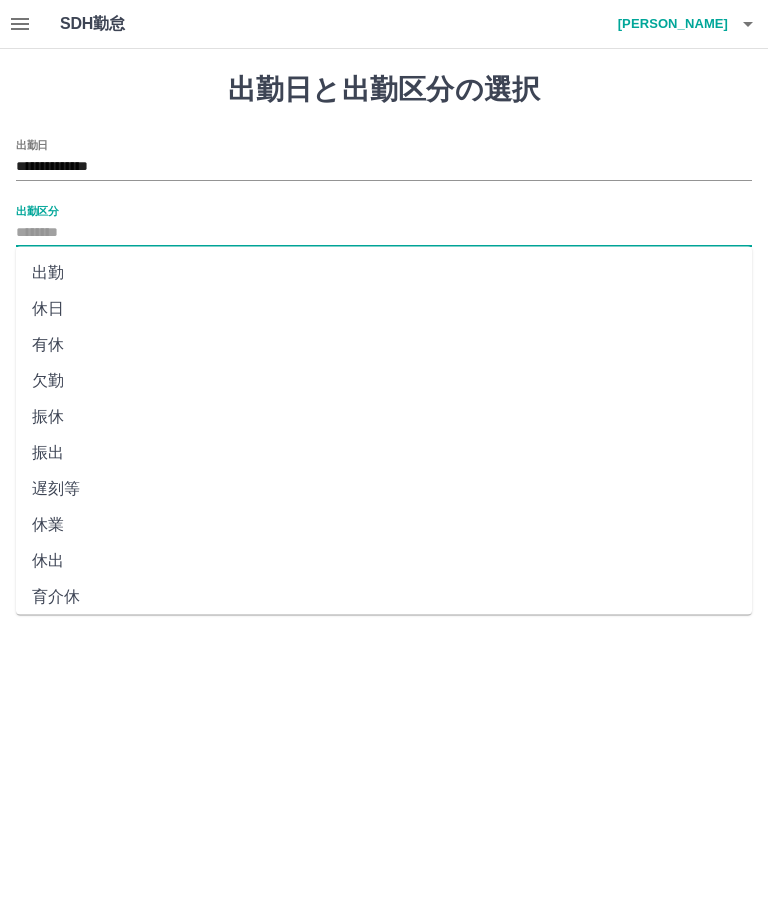 click on "休日" at bounding box center [384, 309] 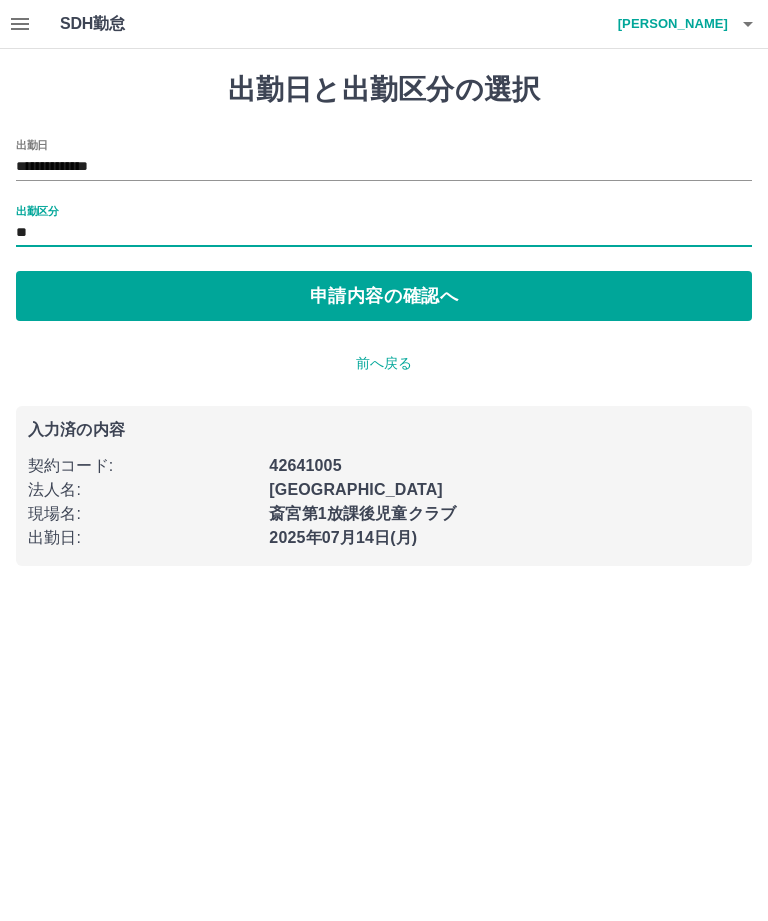 click on "**" at bounding box center (384, 233) 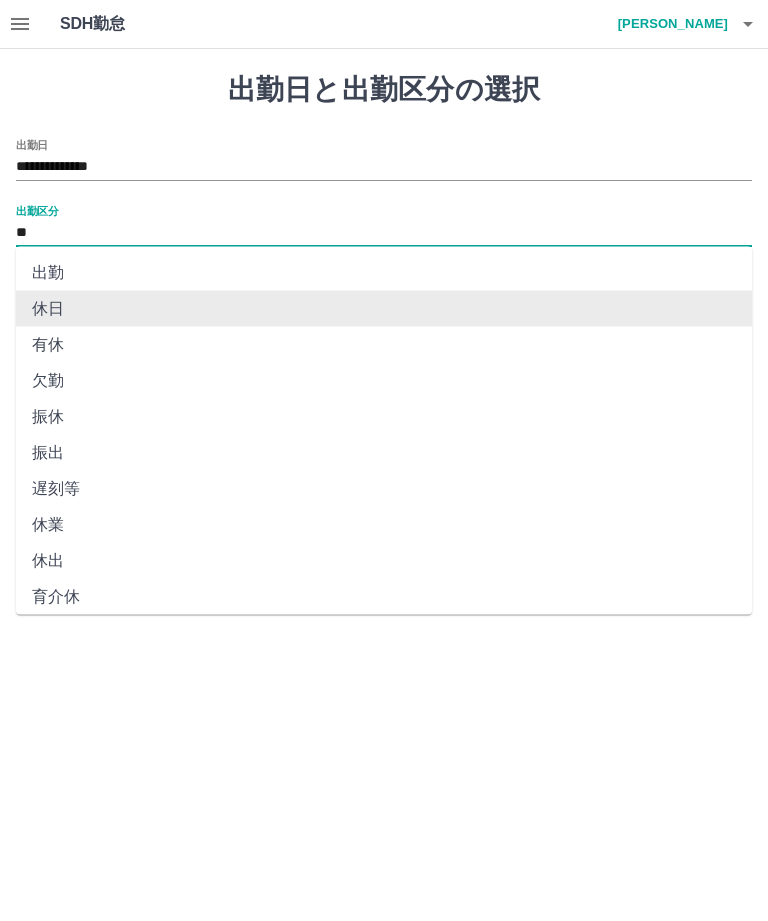 click on "休日" at bounding box center [384, 309] 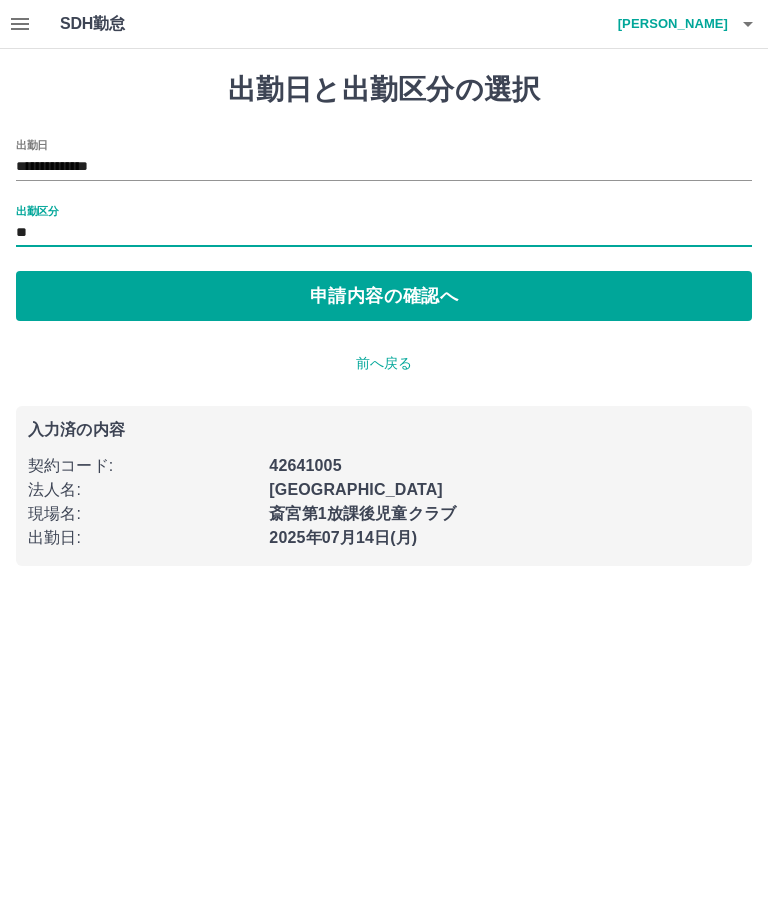 click on "申請内容の確認へ" at bounding box center (384, 296) 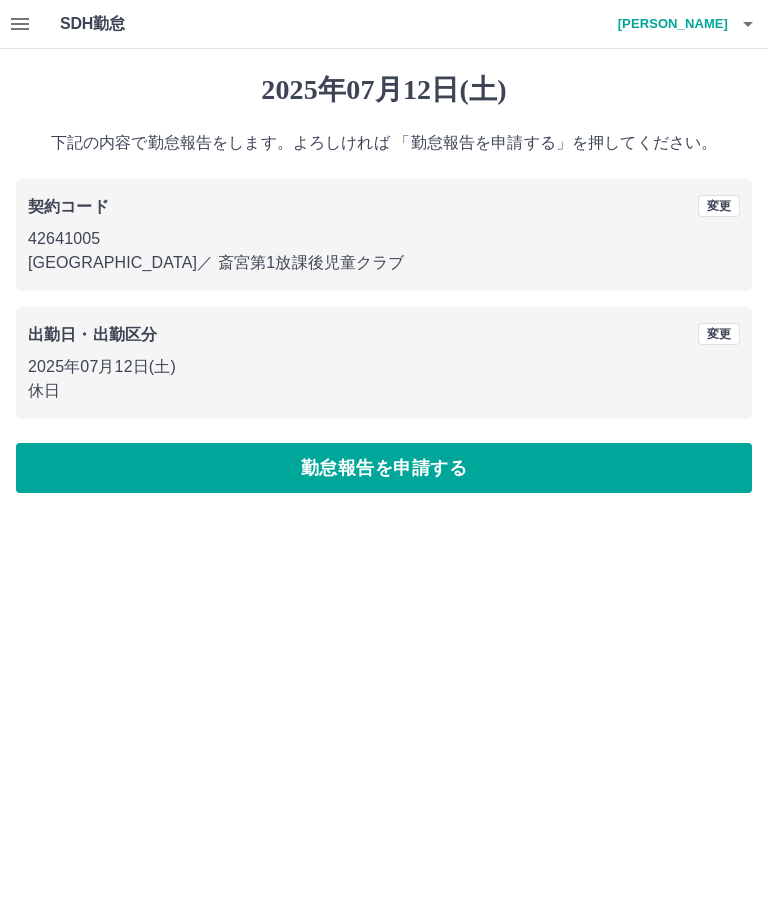 click on "勤怠報告を申請する" at bounding box center [384, 468] 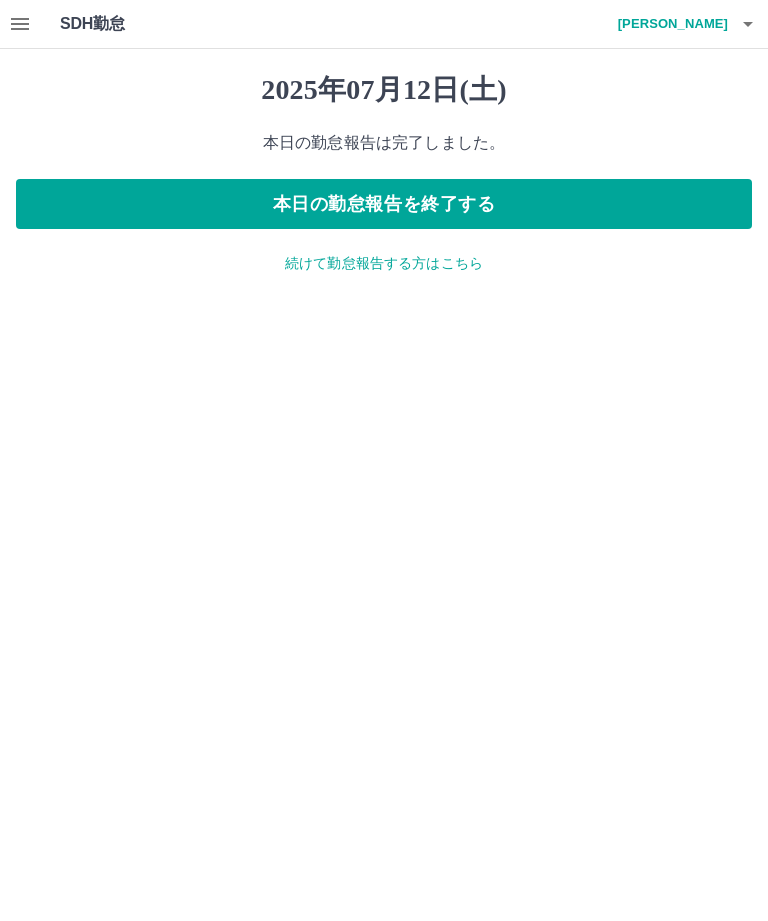 click on "本日の勤怠報告を終了する" at bounding box center [384, 204] 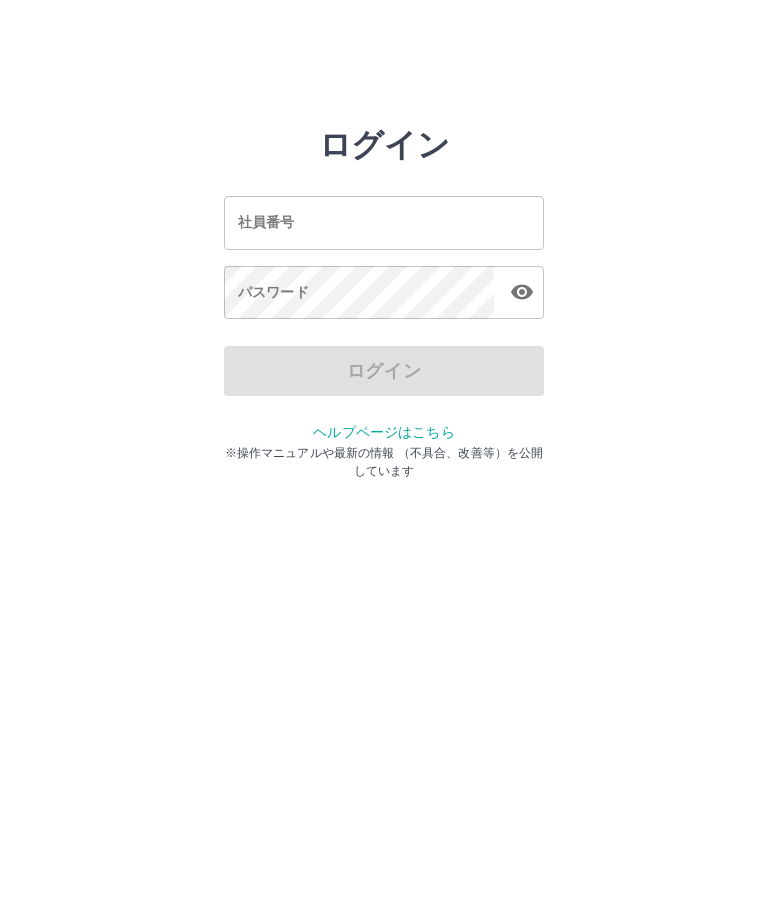 scroll, scrollTop: 0, scrollLeft: 0, axis: both 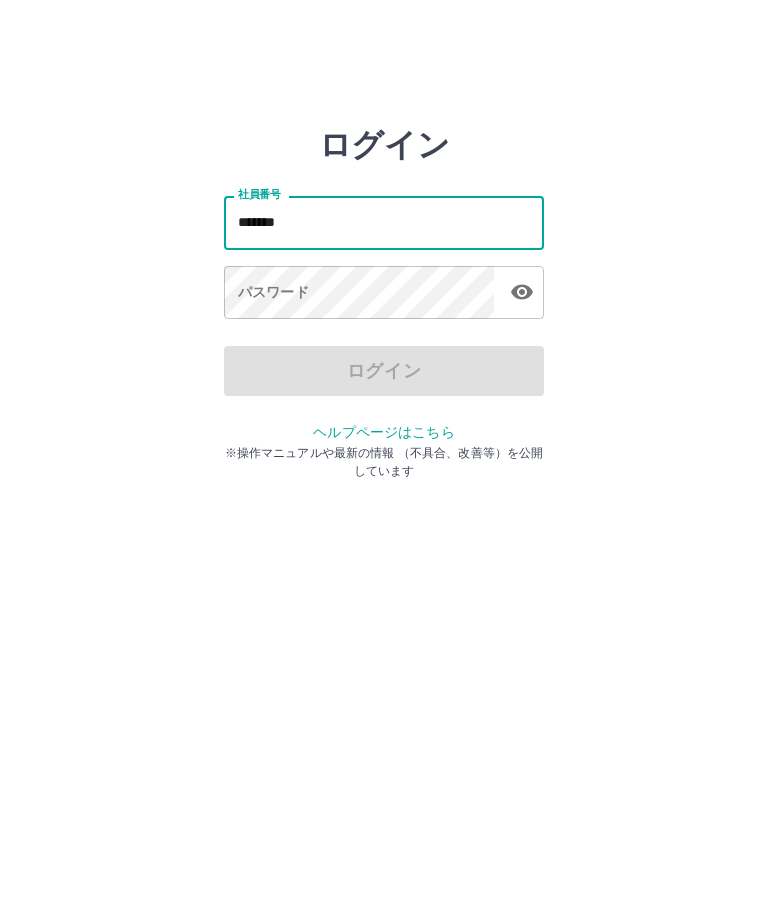 type on "*******" 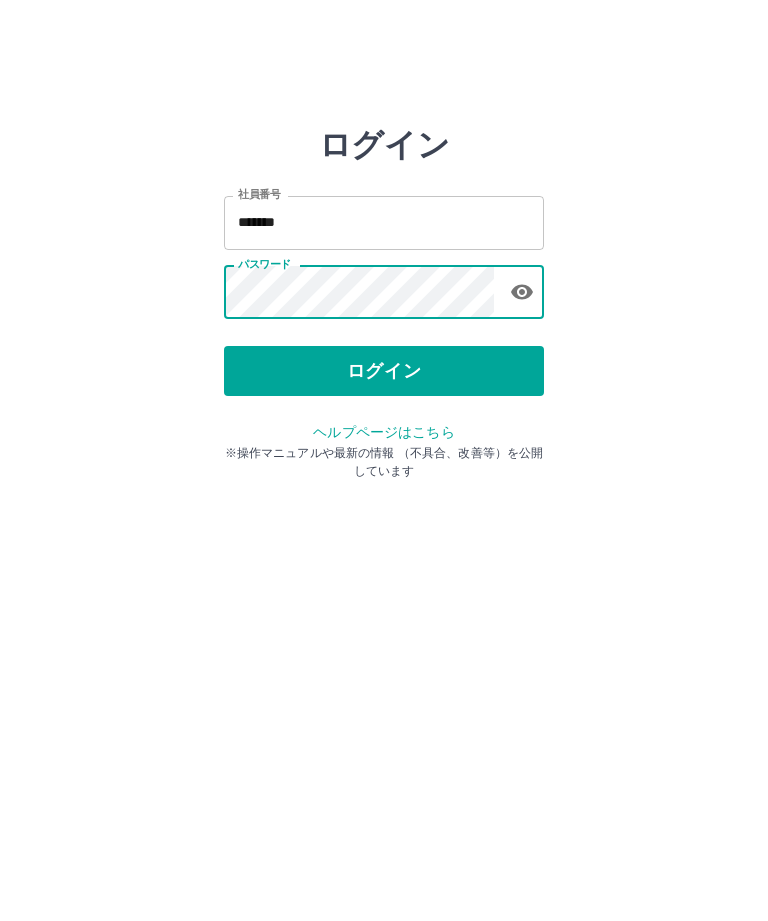 click on "ログイン" at bounding box center (384, 371) 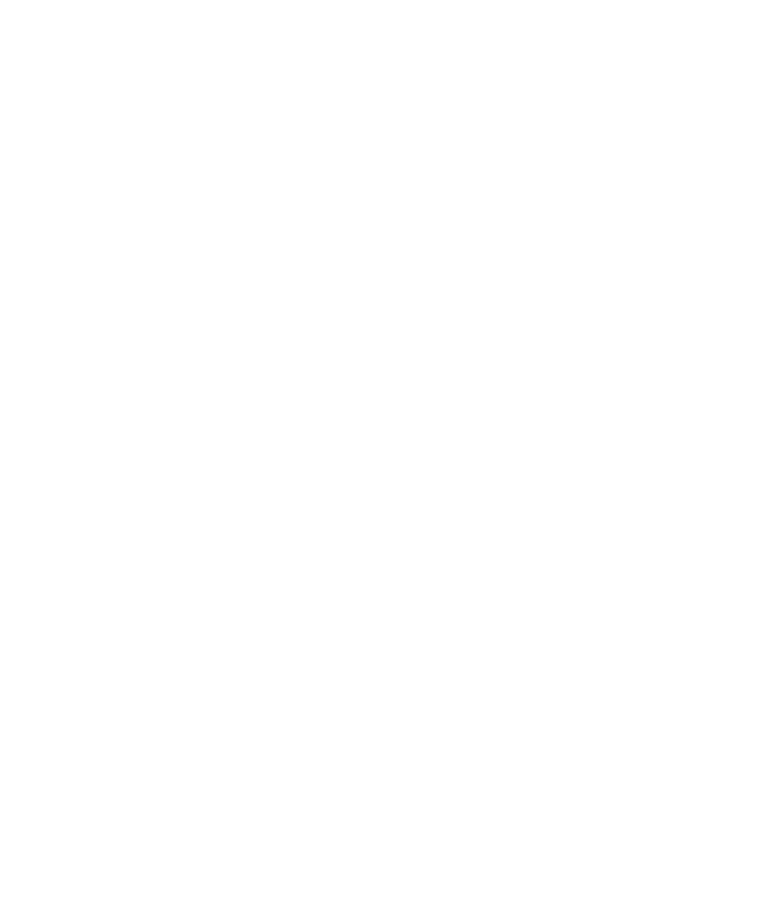 scroll, scrollTop: 0, scrollLeft: 0, axis: both 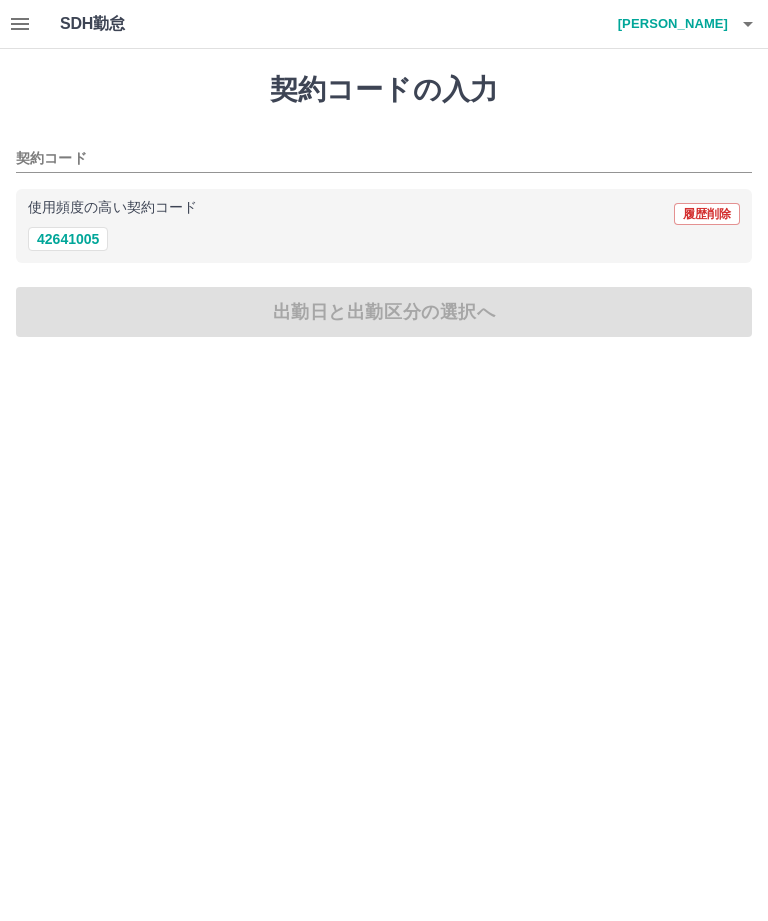 click on "42641005" at bounding box center [68, 239] 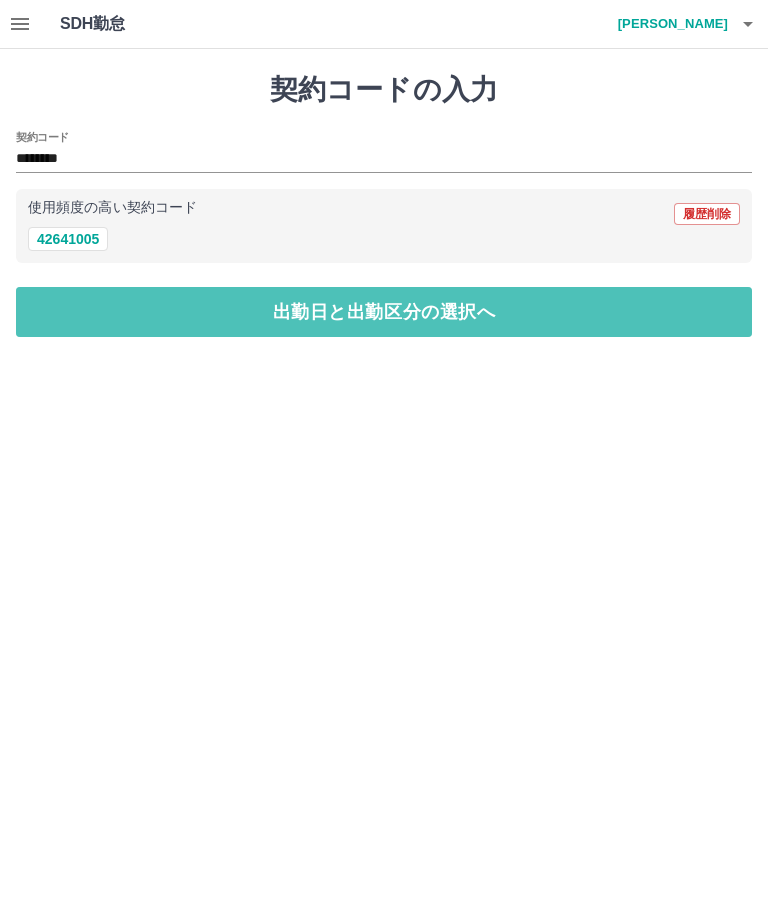 click on "出勤日と出勤区分の選択へ" at bounding box center (384, 312) 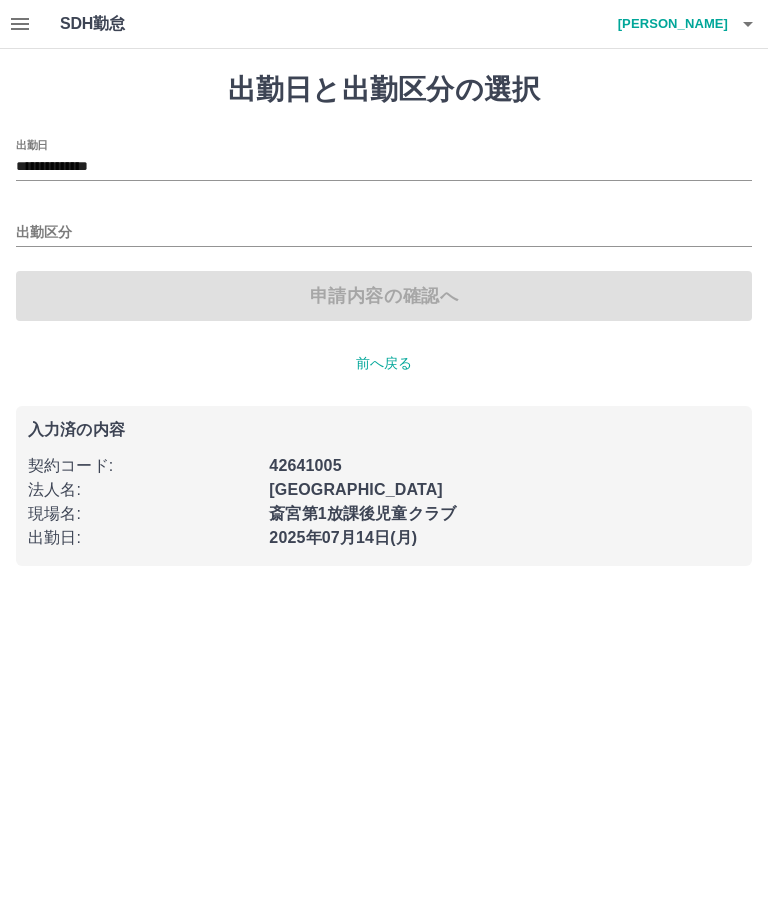 click on "**********" at bounding box center (384, 167) 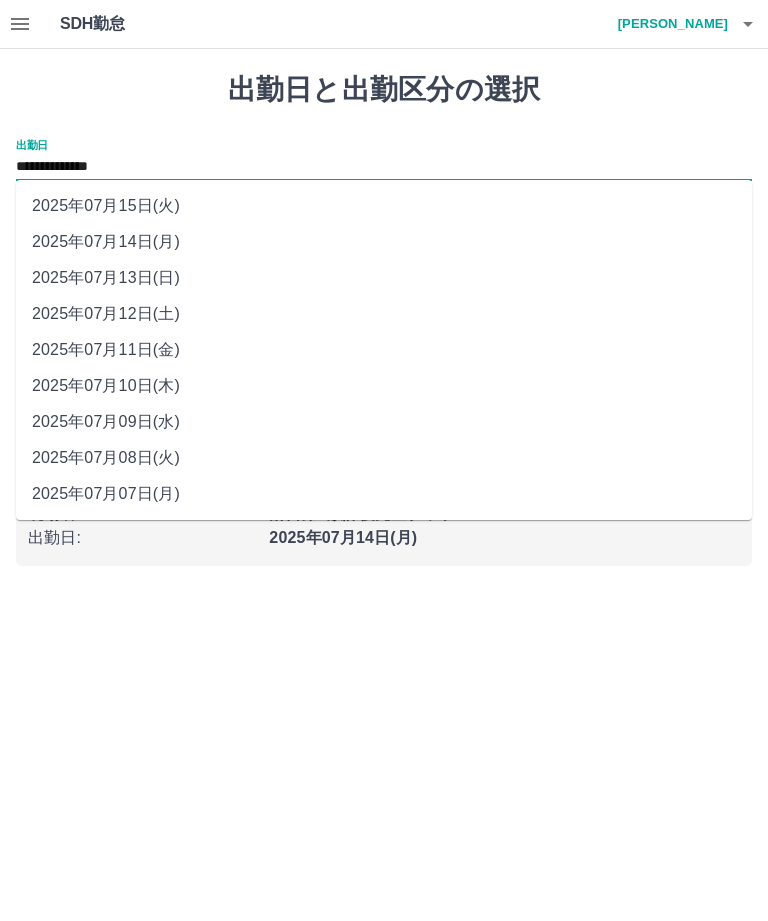 click on "2025年07月13日(日)" at bounding box center [384, 278] 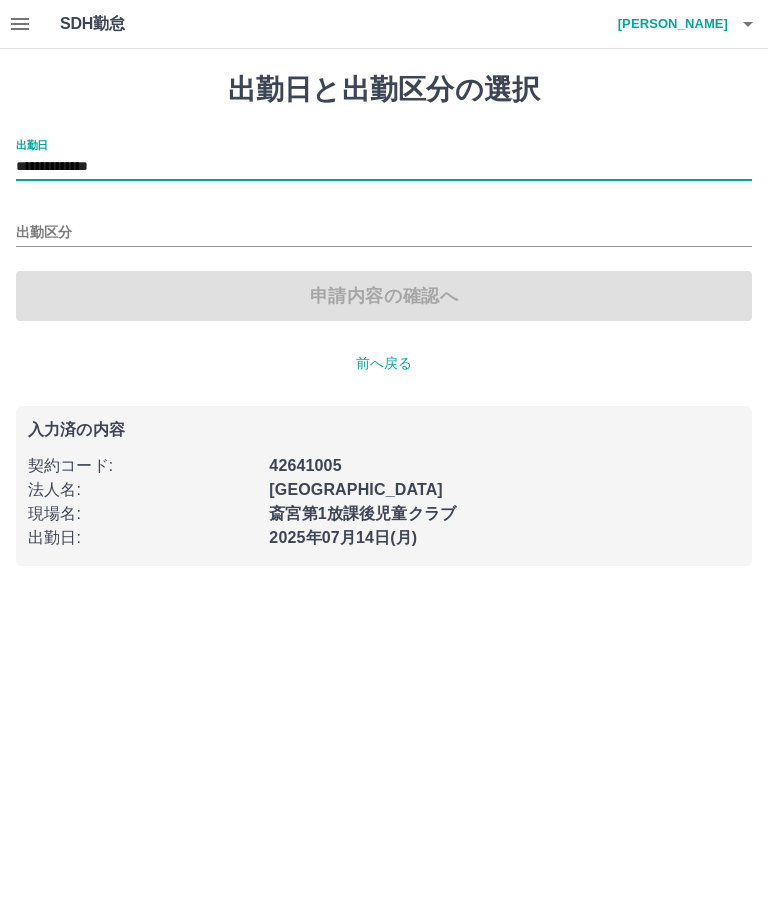 click on "出勤区分" at bounding box center [384, 233] 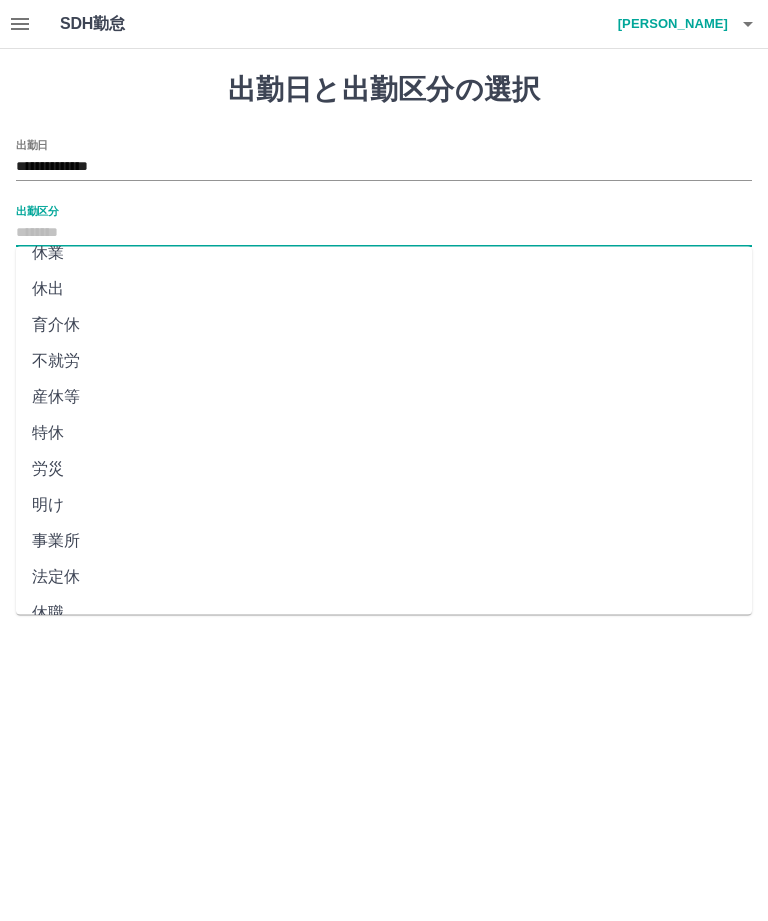 scroll, scrollTop: 270, scrollLeft: 0, axis: vertical 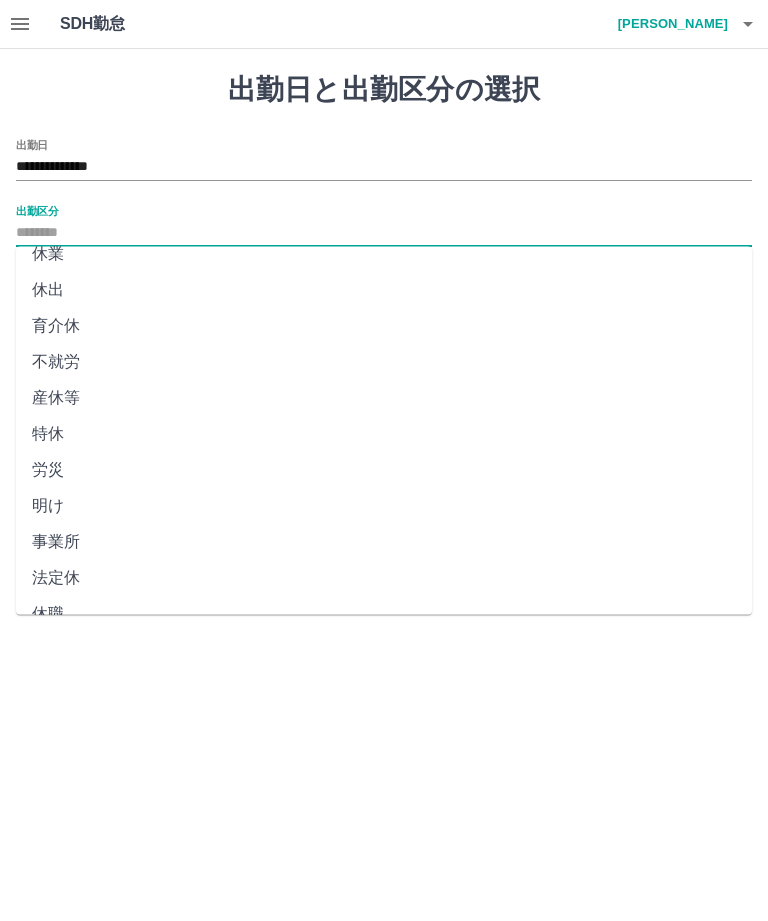 click on "法定休" at bounding box center [384, 579] 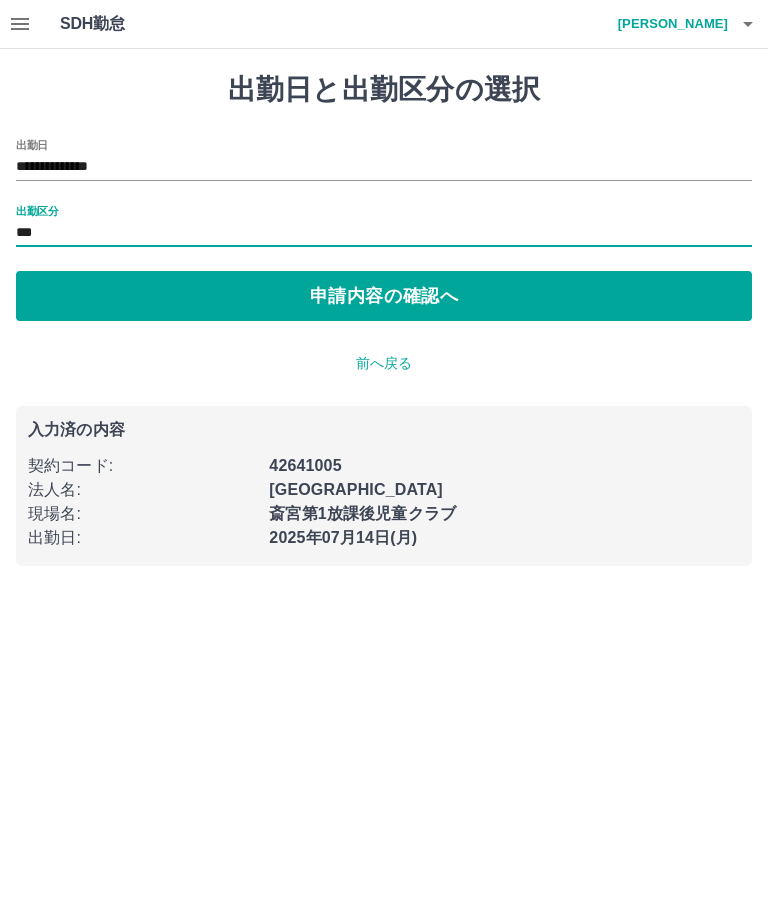 click on "申請内容の確認へ" at bounding box center [384, 296] 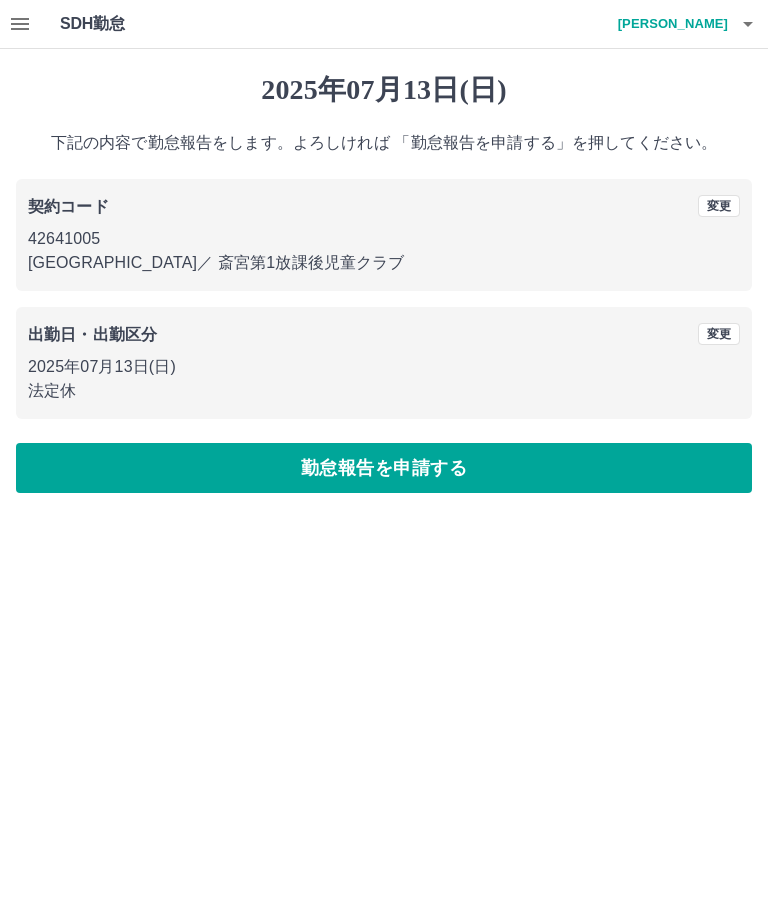 click on "勤怠報告を申請する" at bounding box center [384, 468] 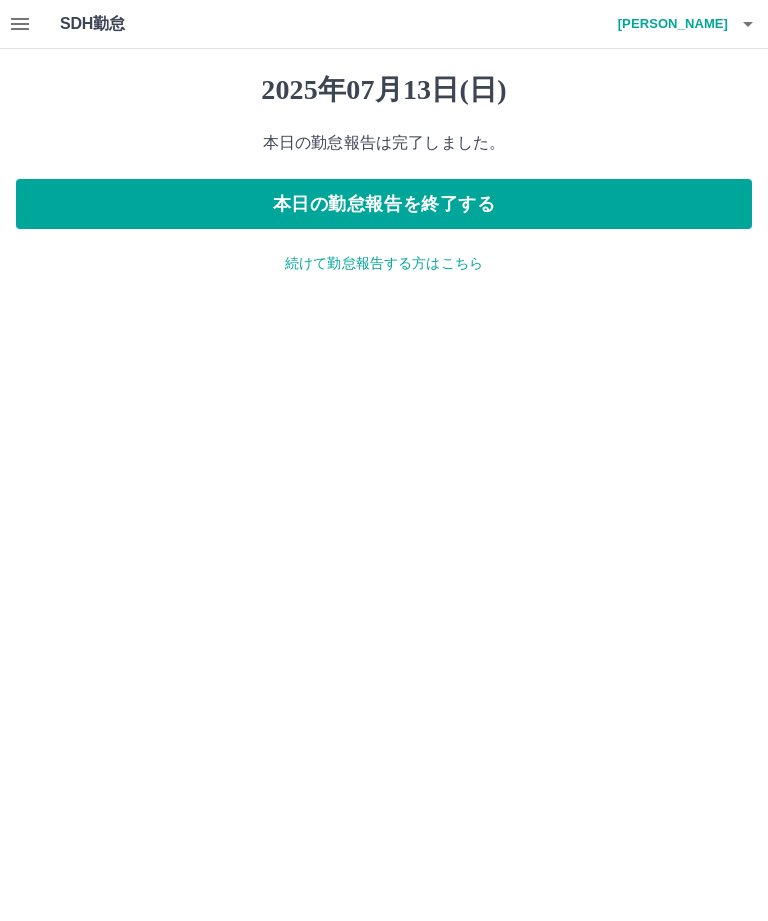 click on "本日の勤怠報告を終了する" at bounding box center (384, 204) 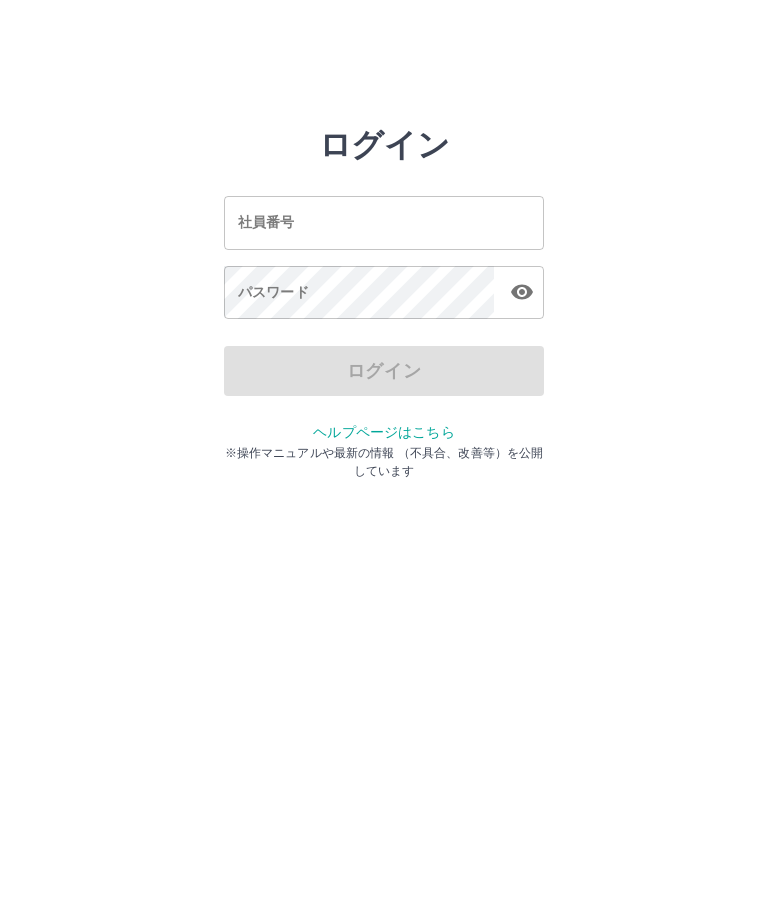 scroll, scrollTop: 0, scrollLeft: 0, axis: both 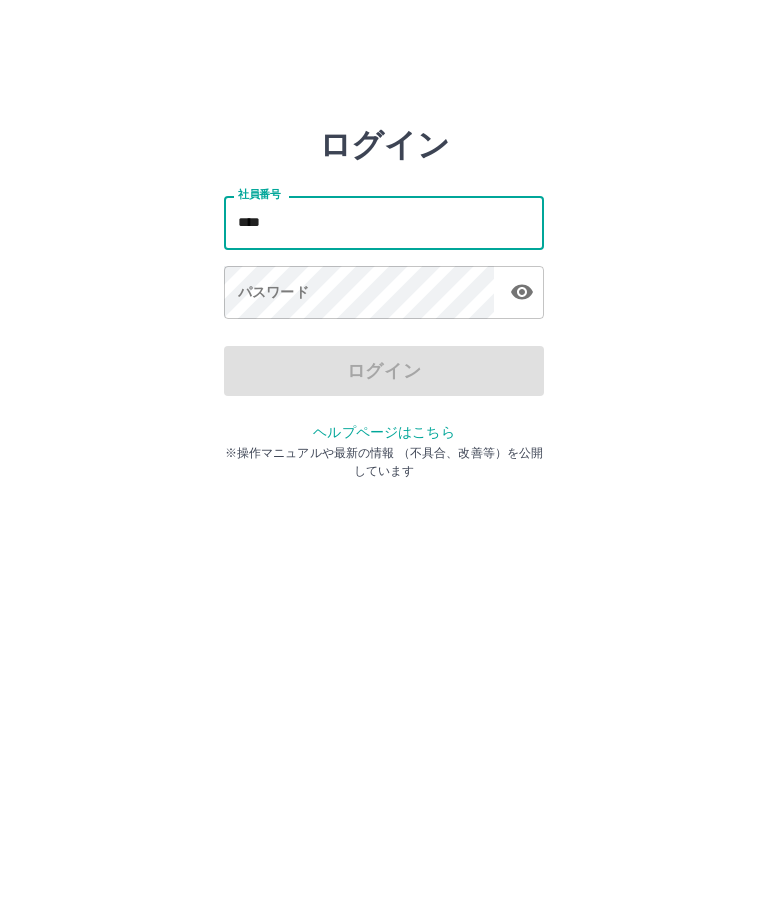 click on "ログイン 社員番号 **** 社員番号 パスワード パスワード ログイン ヘルプページはこちら ※操作マニュアルや最新の情報 （不具合、改善等）を公開しています" at bounding box center (384, 223) 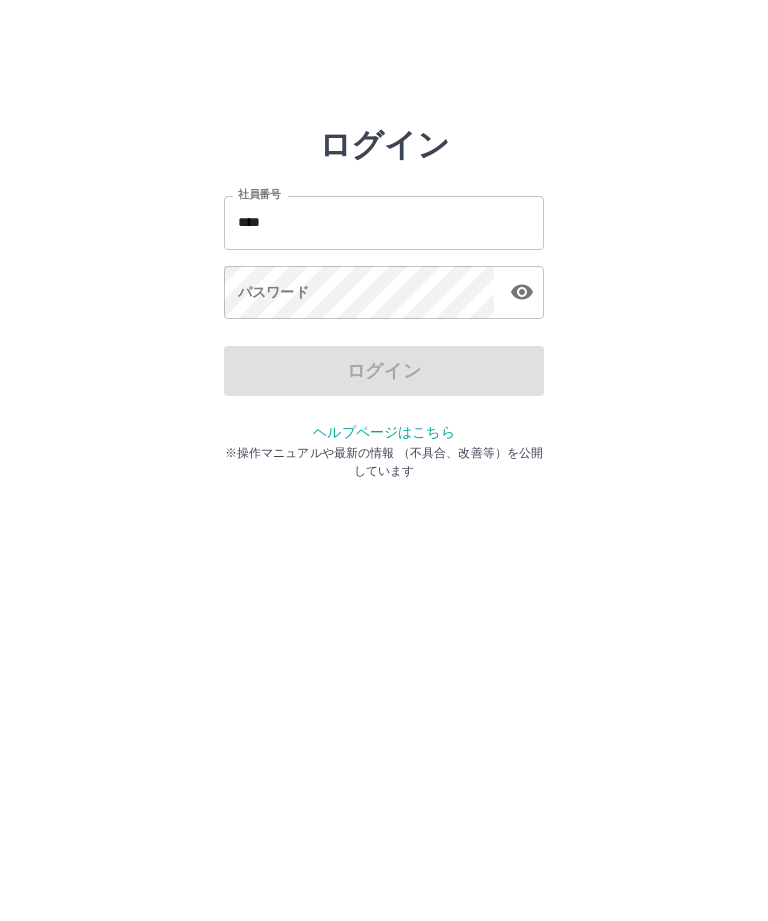 click on "****" at bounding box center [384, 222] 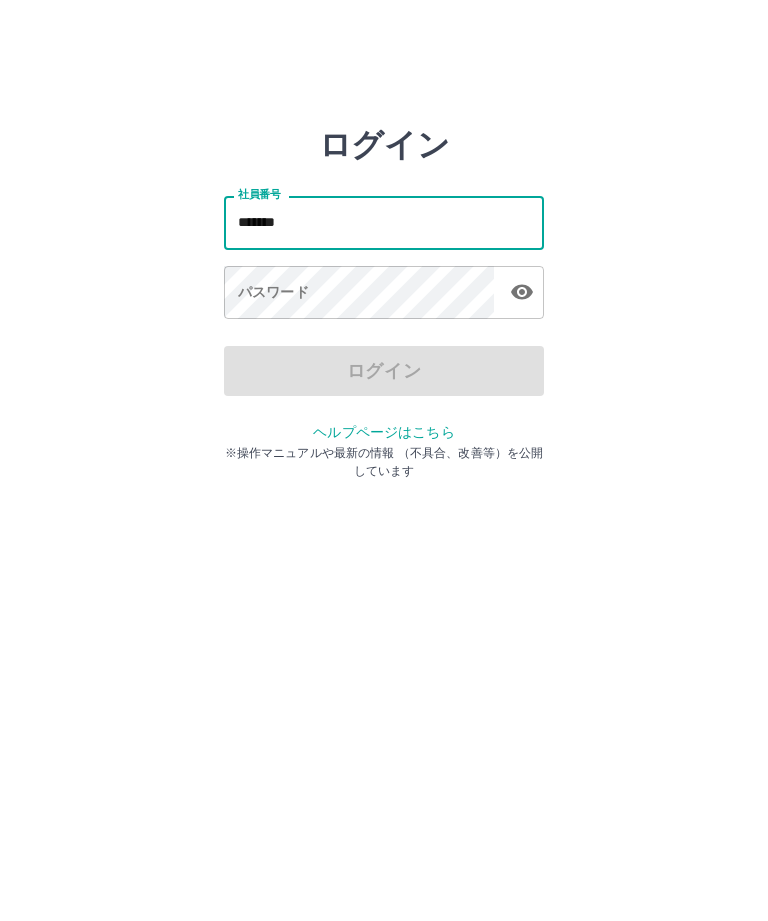 type on "*******" 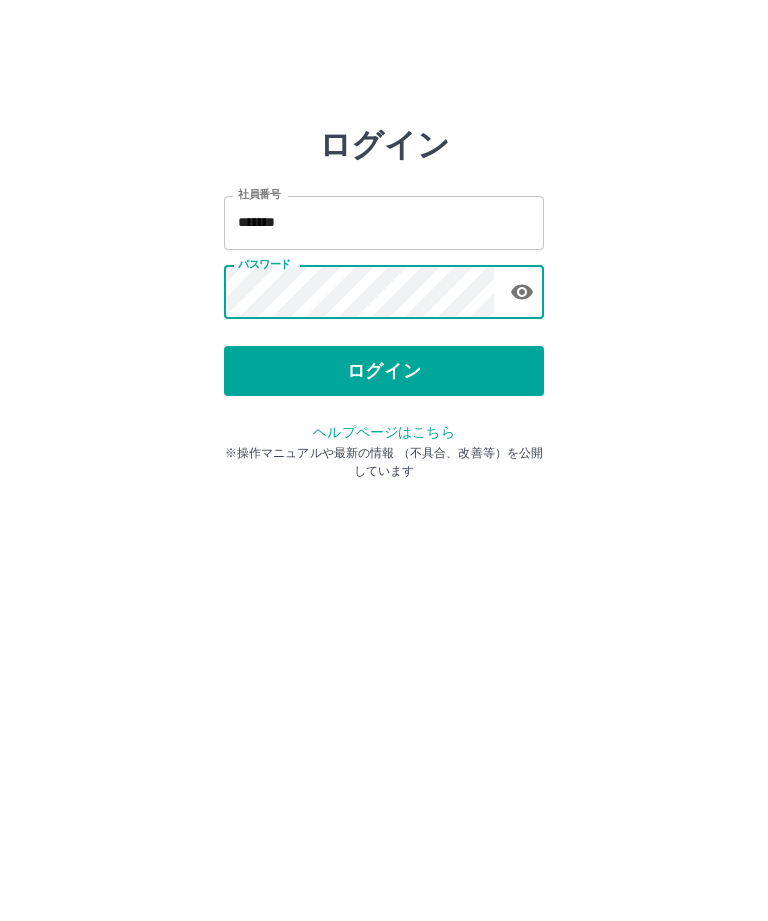 click on "ログイン" at bounding box center [384, 371] 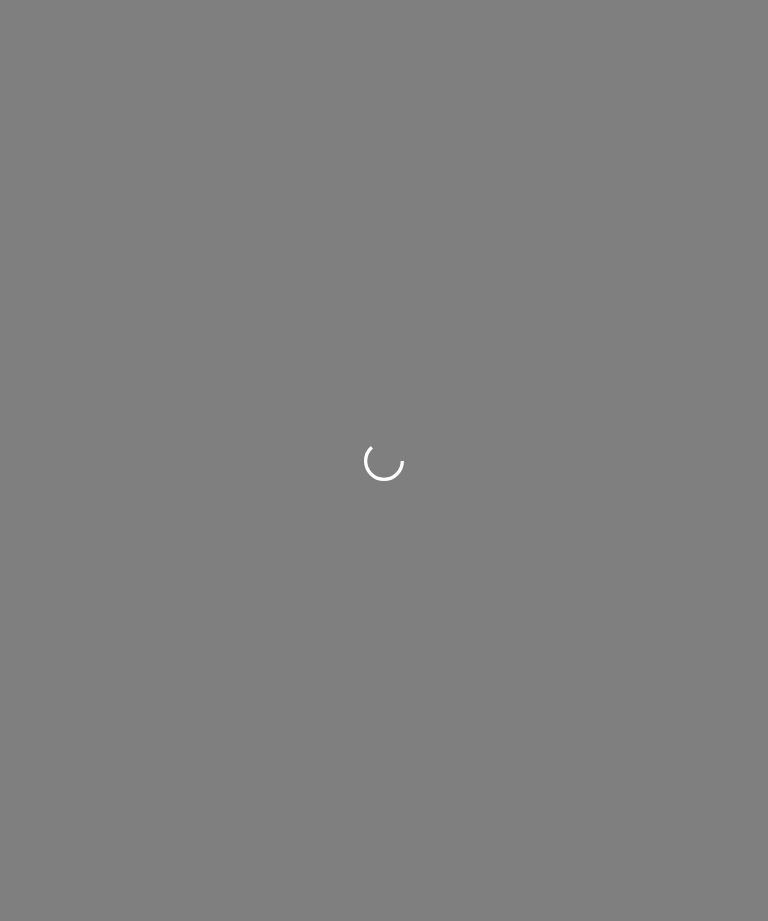 scroll, scrollTop: 0, scrollLeft: 0, axis: both 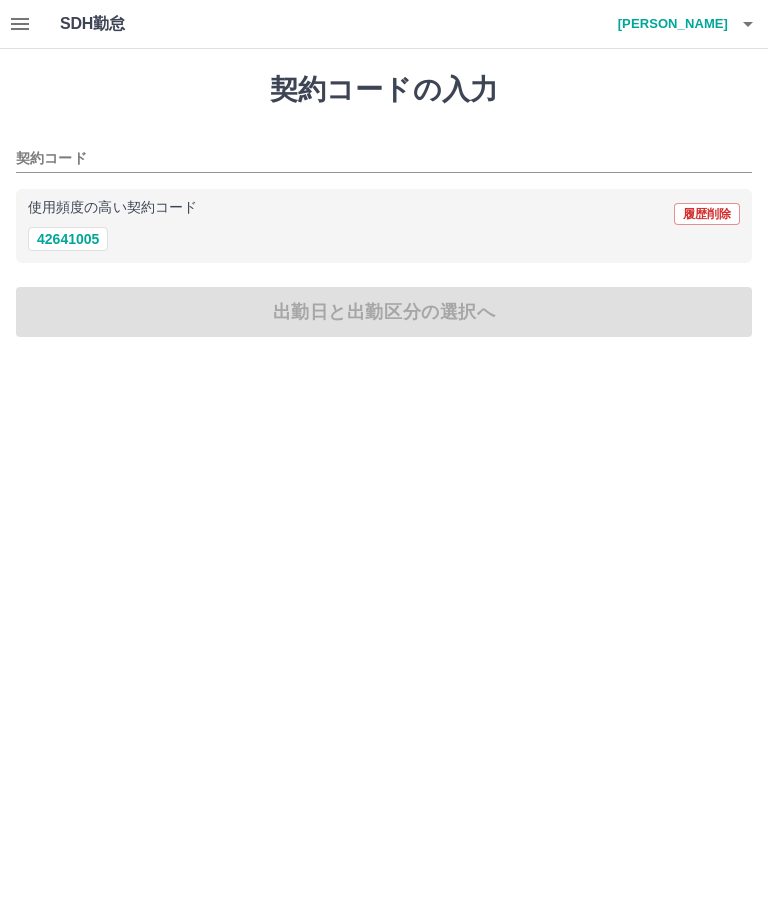 click on "42641005" at bounding box center [68, 239] 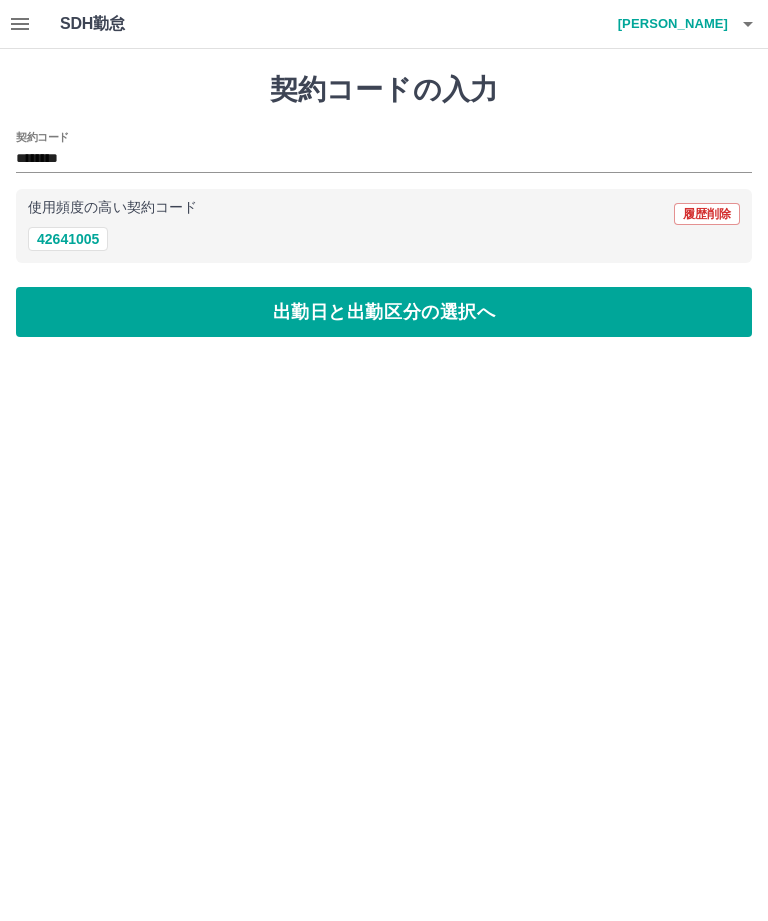click on "出勤日と出勤区分の選択へ" at bounding box center (384, 312) 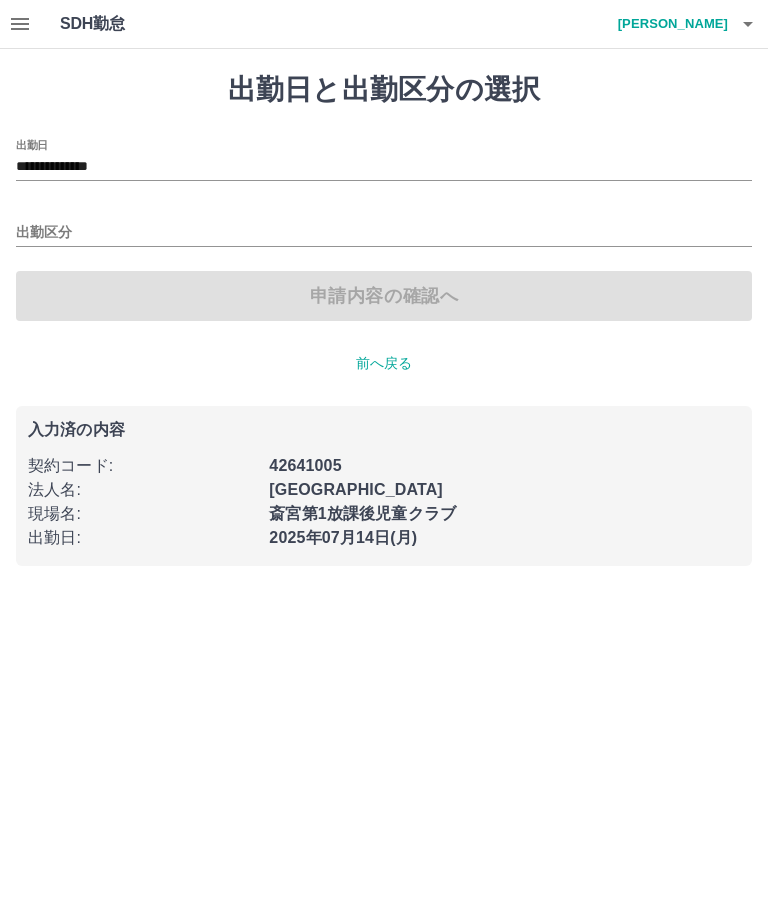 click on "出勤区分" at bounding box center [384, 233] 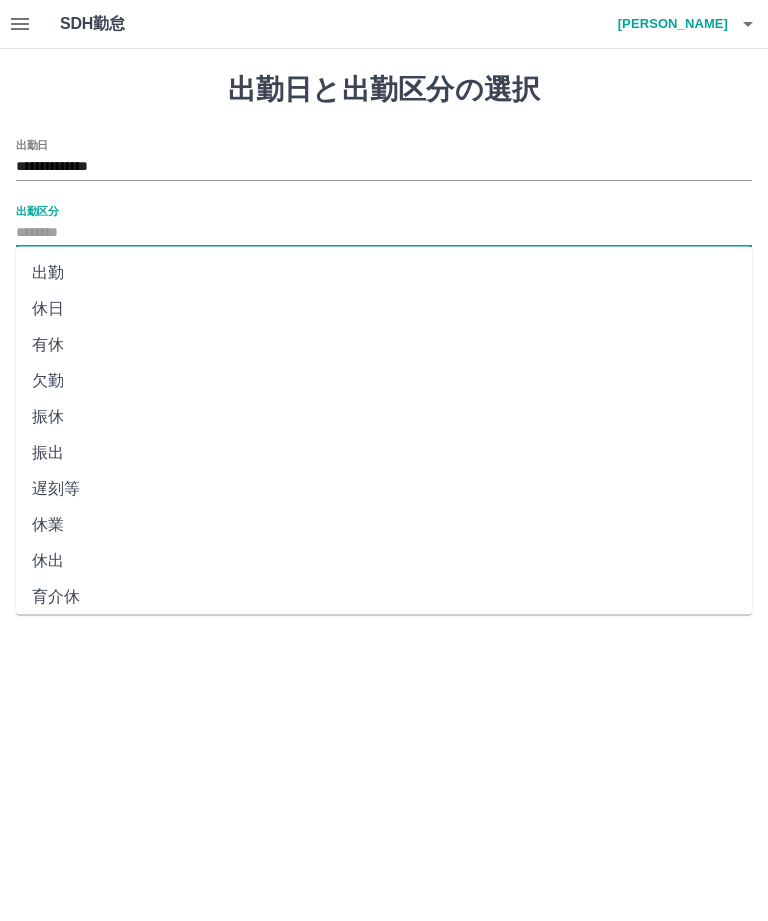 click on "出勤" at bounding box center [384, 273] 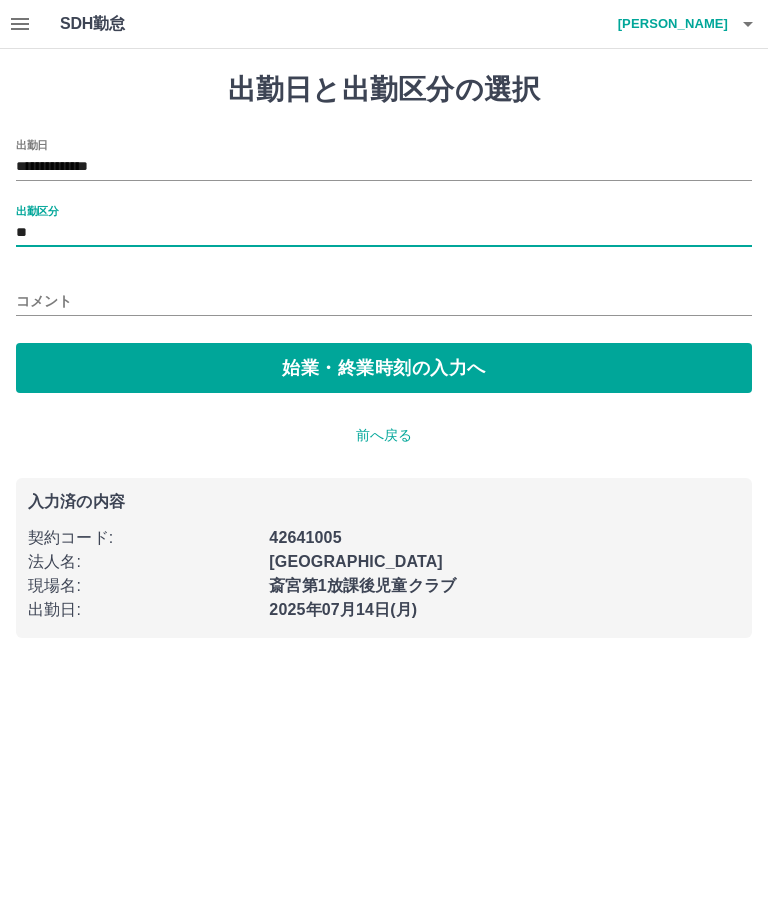 click on "始業・終業時刻の入力へ" at bounding box center (384, 368) 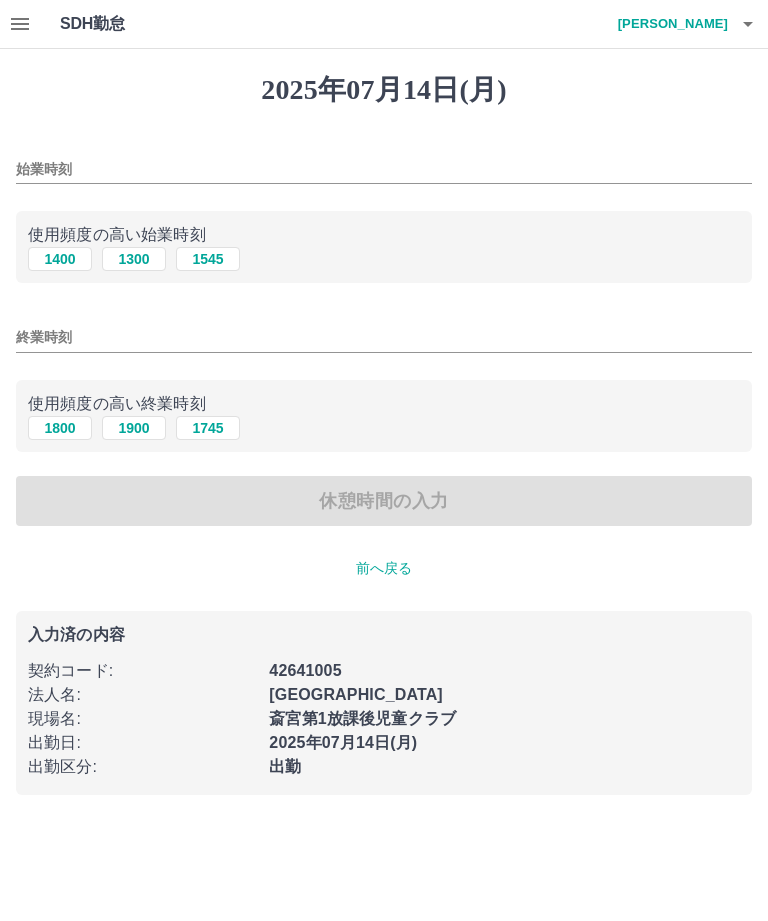 click on "1400" at bounding box center (60, 259) 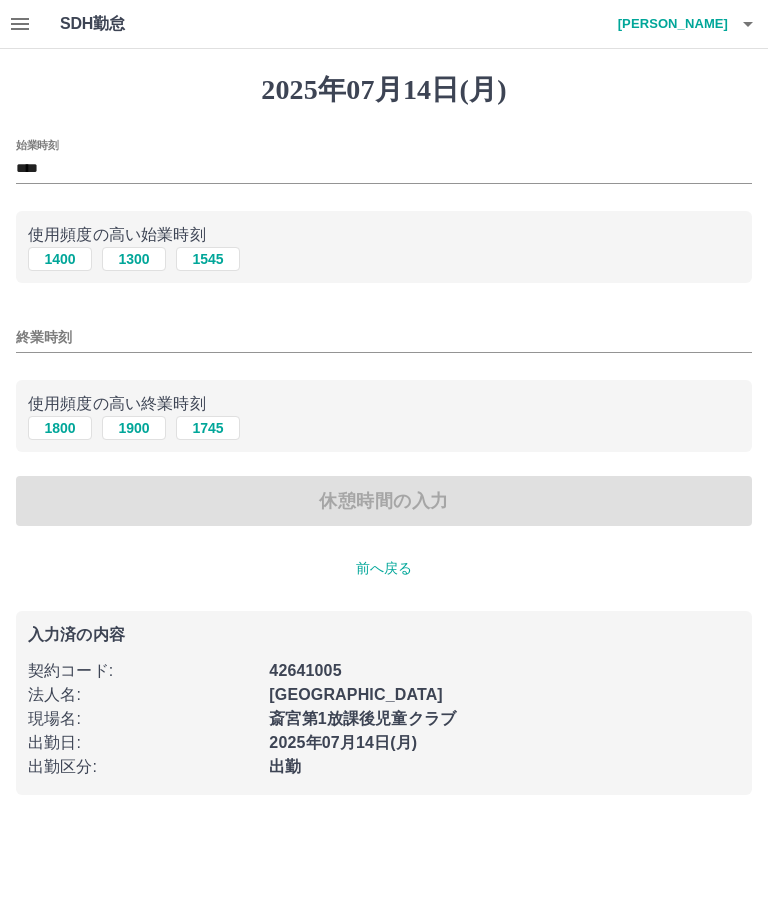 click on "1800" at bounding box center (60, 428) 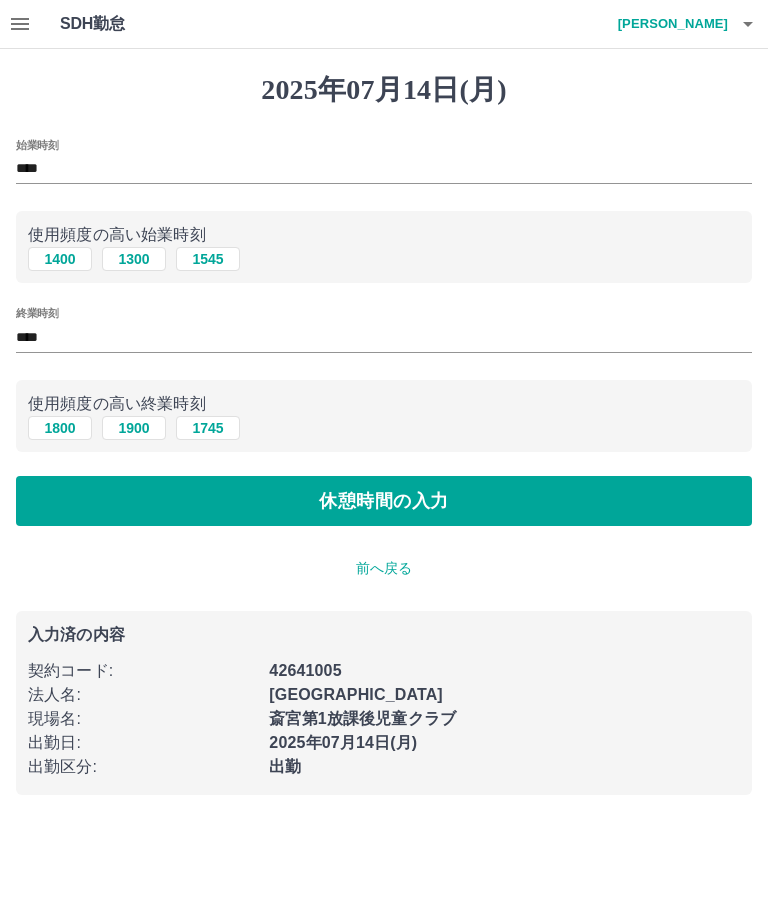 click on "休憩時間の入力" at bounding box center (384, 501) 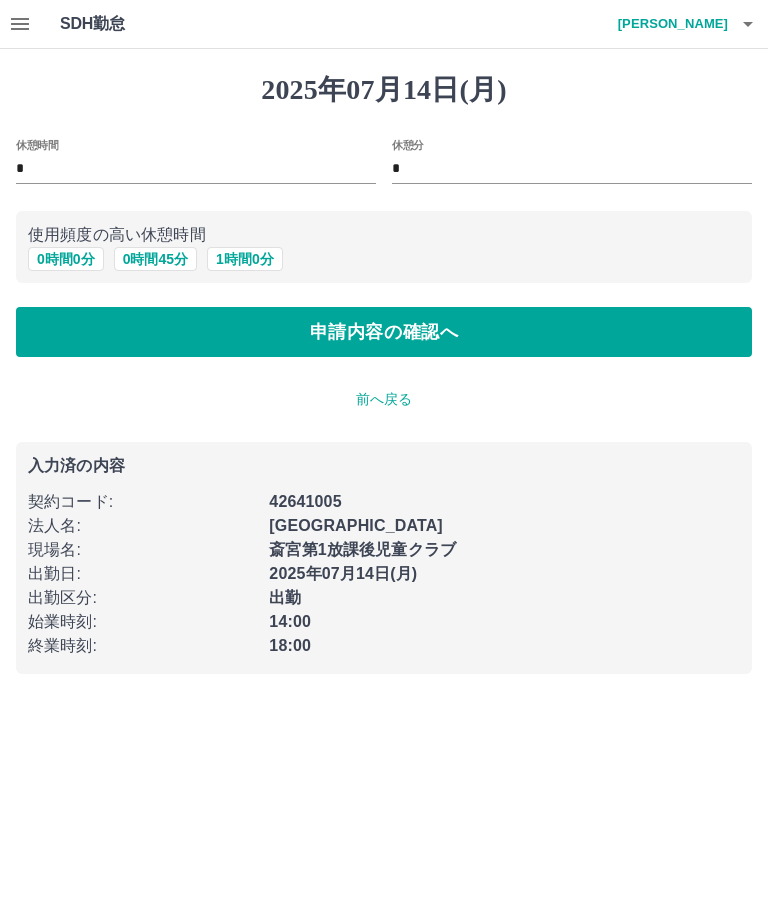 click on "申請内容の確認へ" at bounding box center [384, 332] 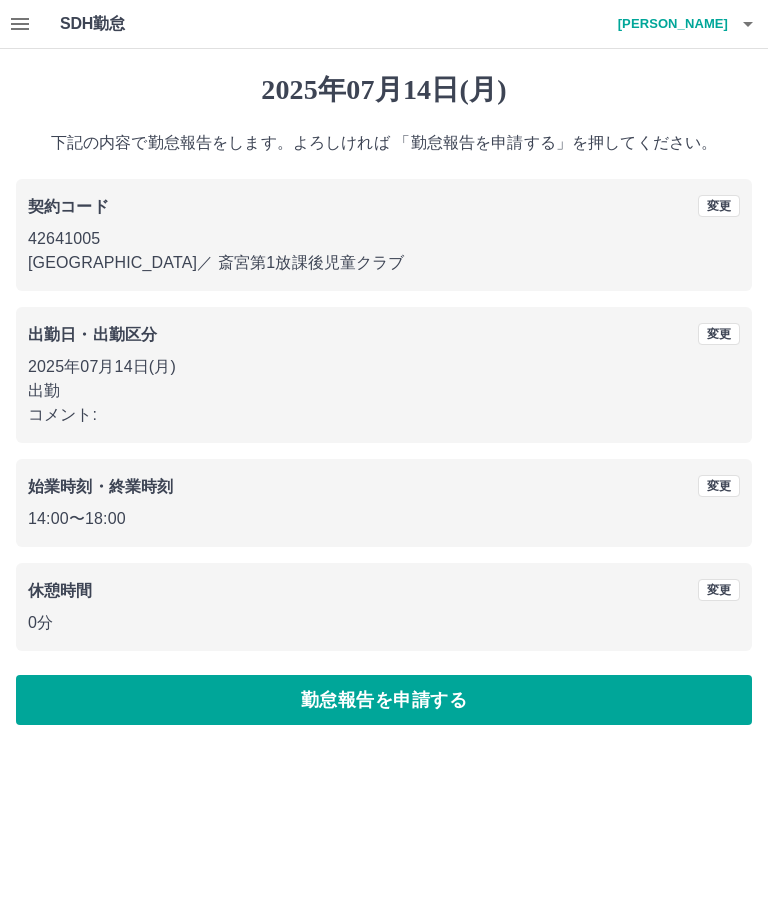click on "勤怠報告を申請する" at bounding box center (384, 700) 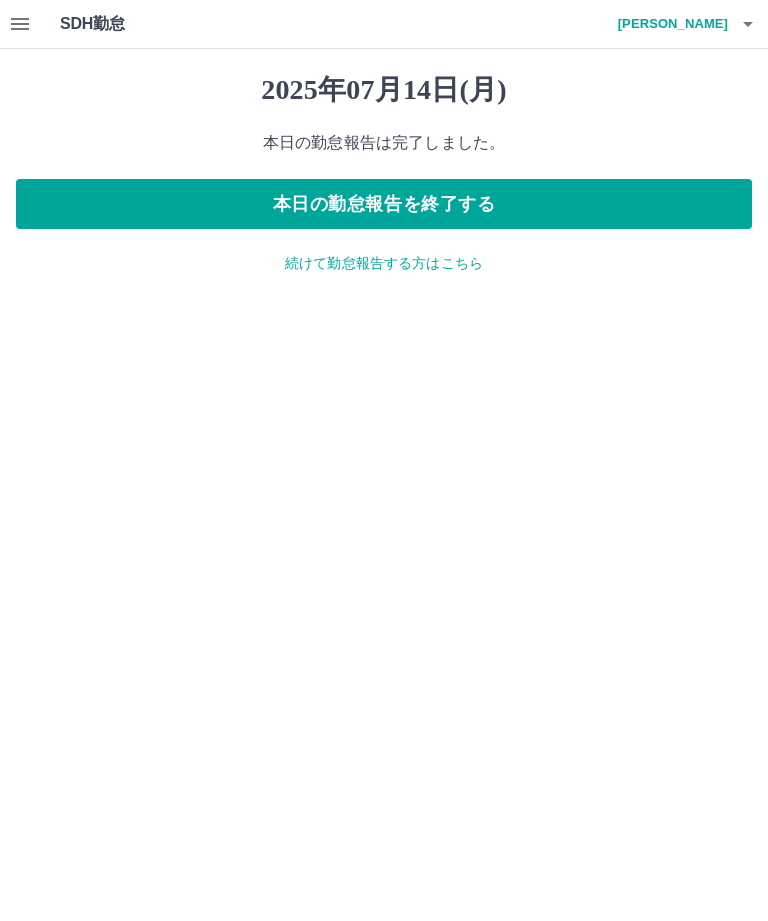 click on "本日の勤怠報告を終了する" at bounding box center [384, 204] 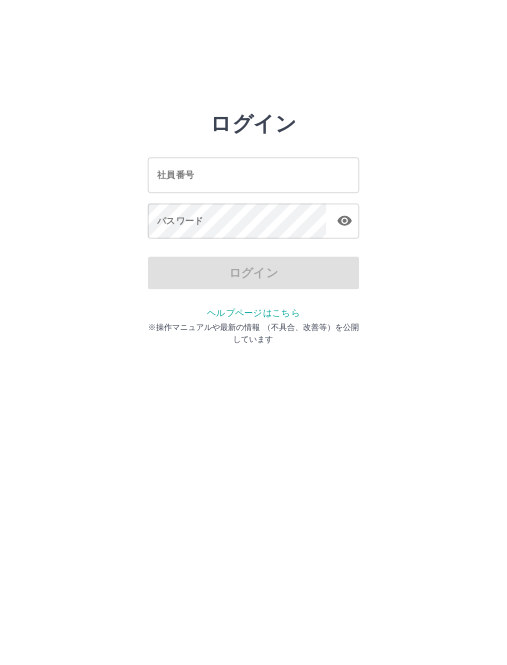scroll, scrollTop: 0, scrollLeft: 0, axis: both 